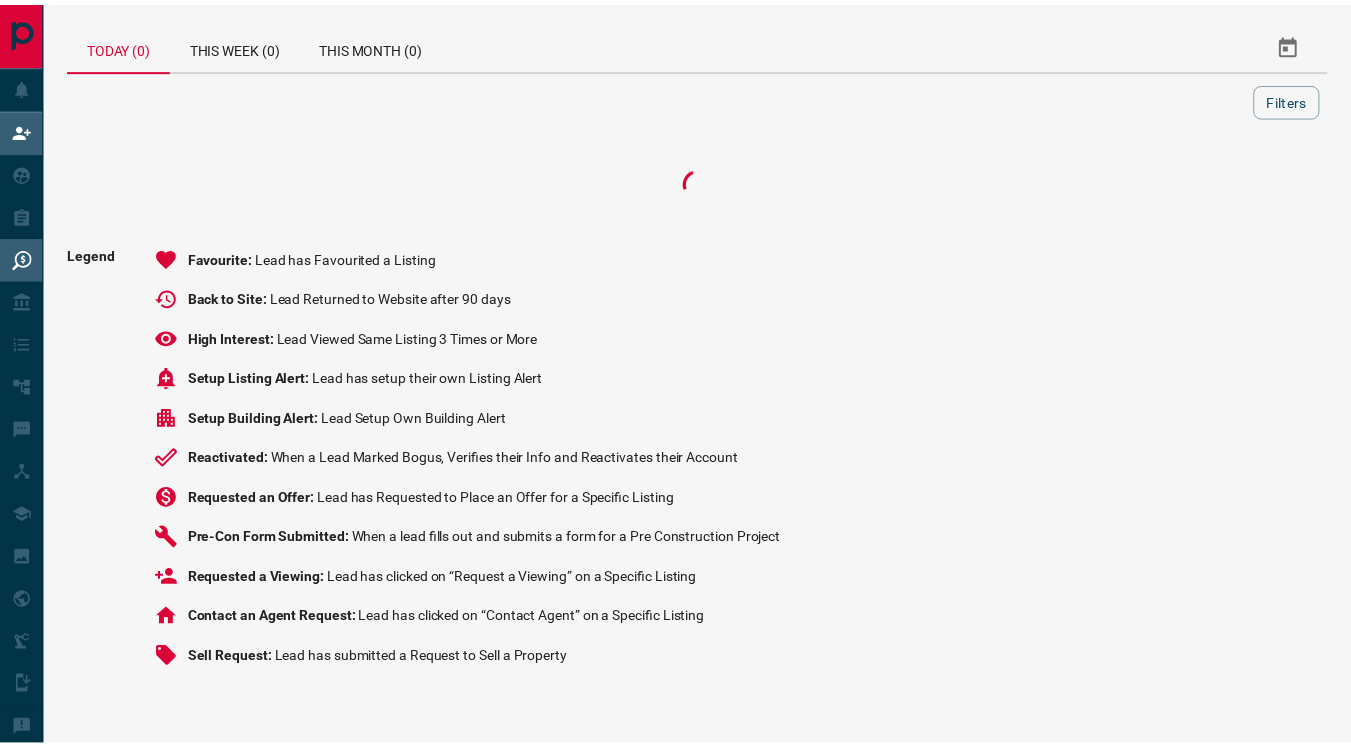 scroll, scrollTop: 0, scrollLeft: 0, axis: both 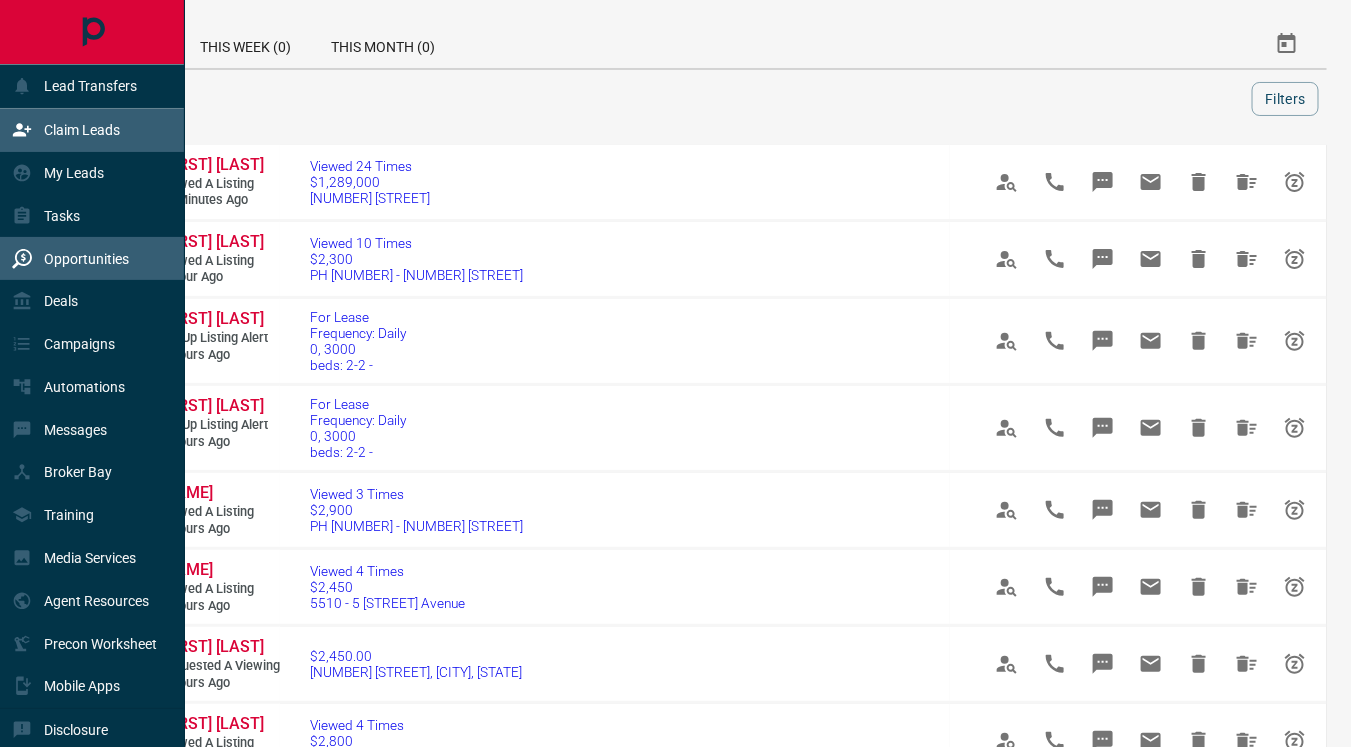 click on "Claim Leads" at bounding box center (82, 130) 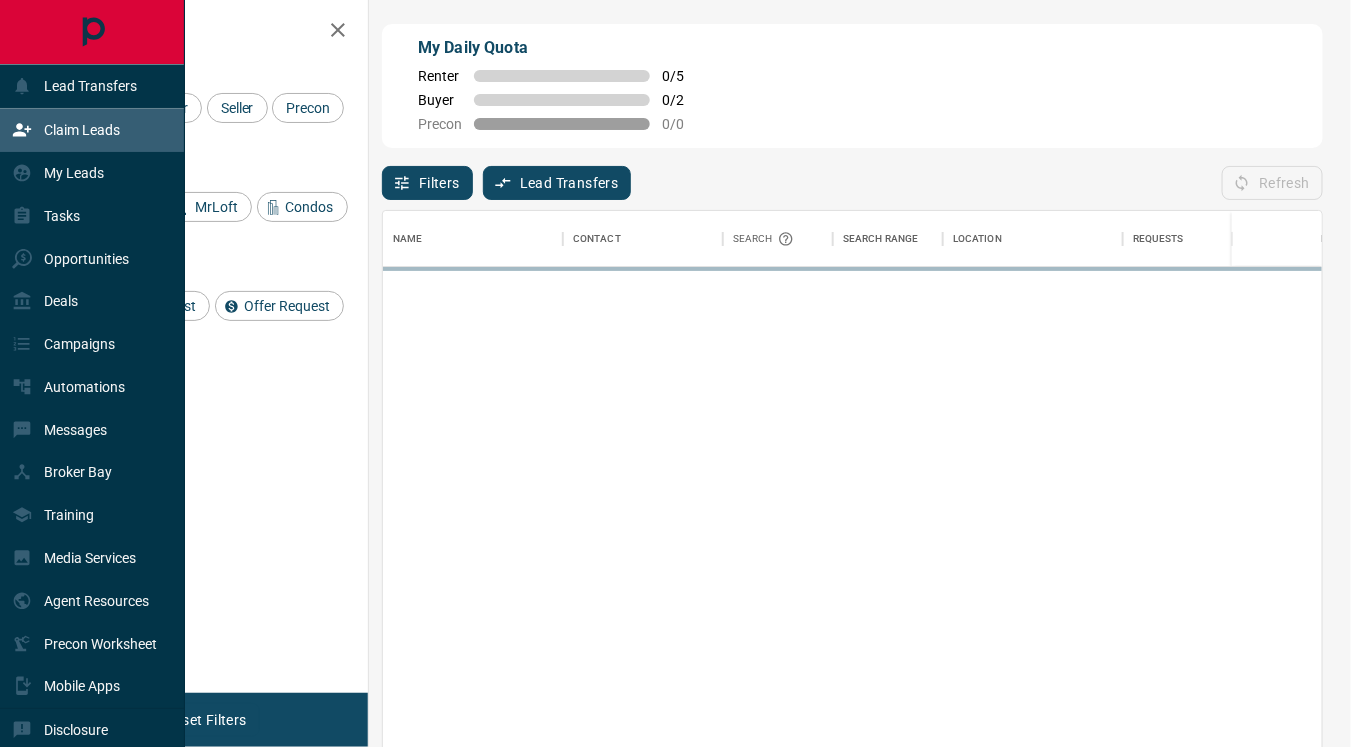scroll, scrollTop: 18, scrollLeft: 17, axis: both 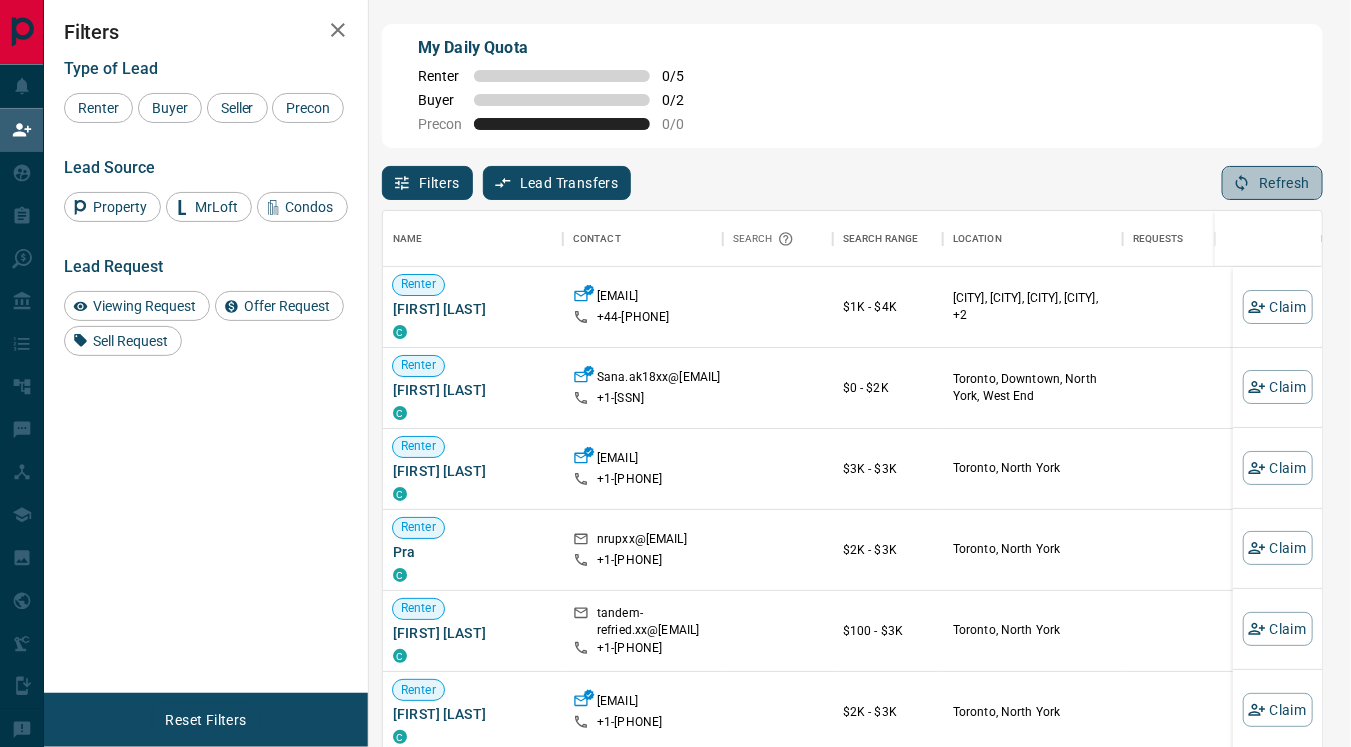 click on "Refresh" at bounding box center [1272, 183] 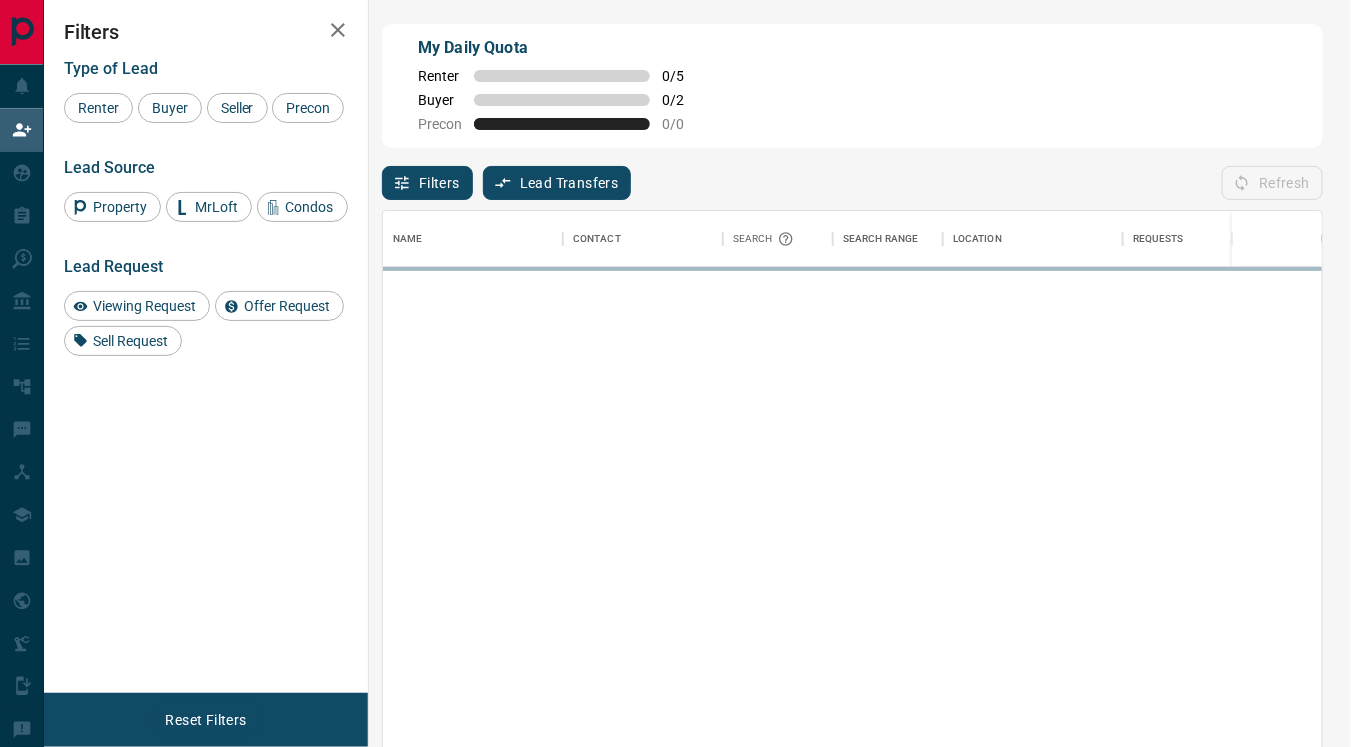 scroll, scrollTop: 18, scrollLeft: 17, axis: both 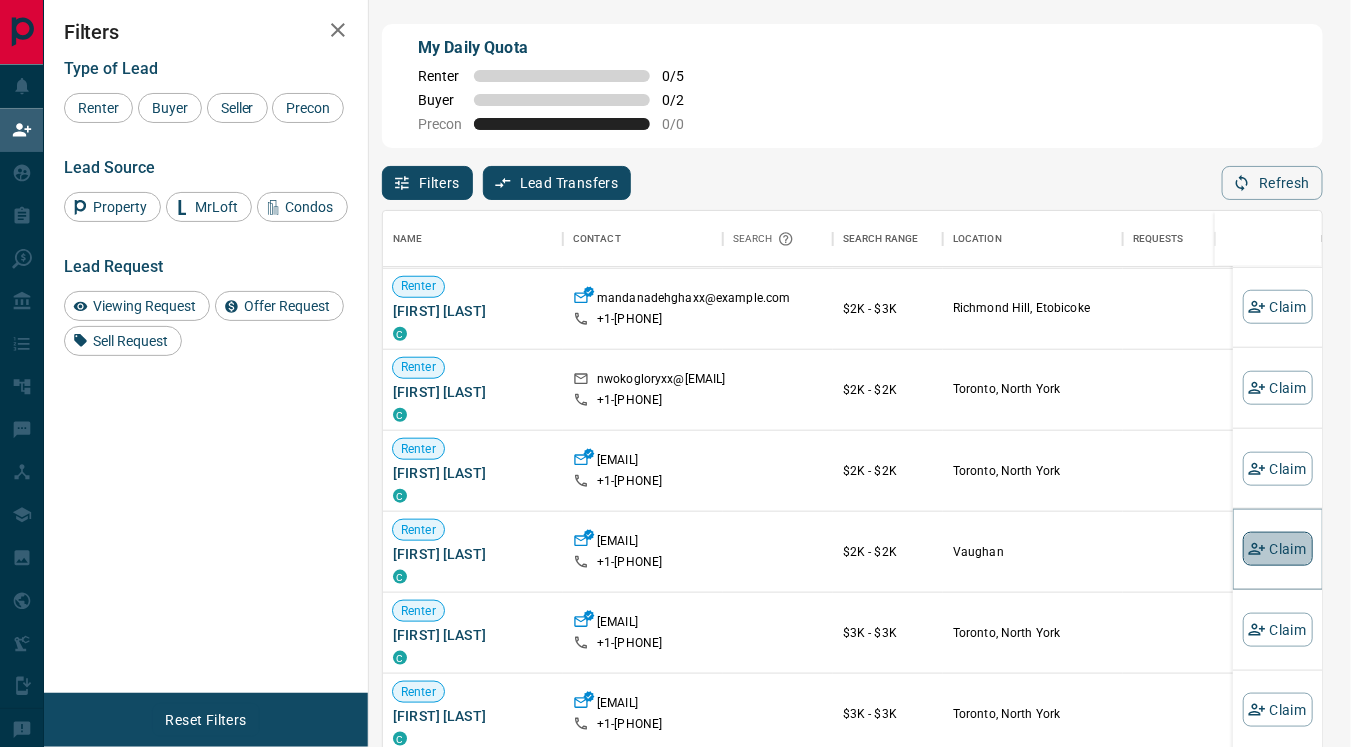 click 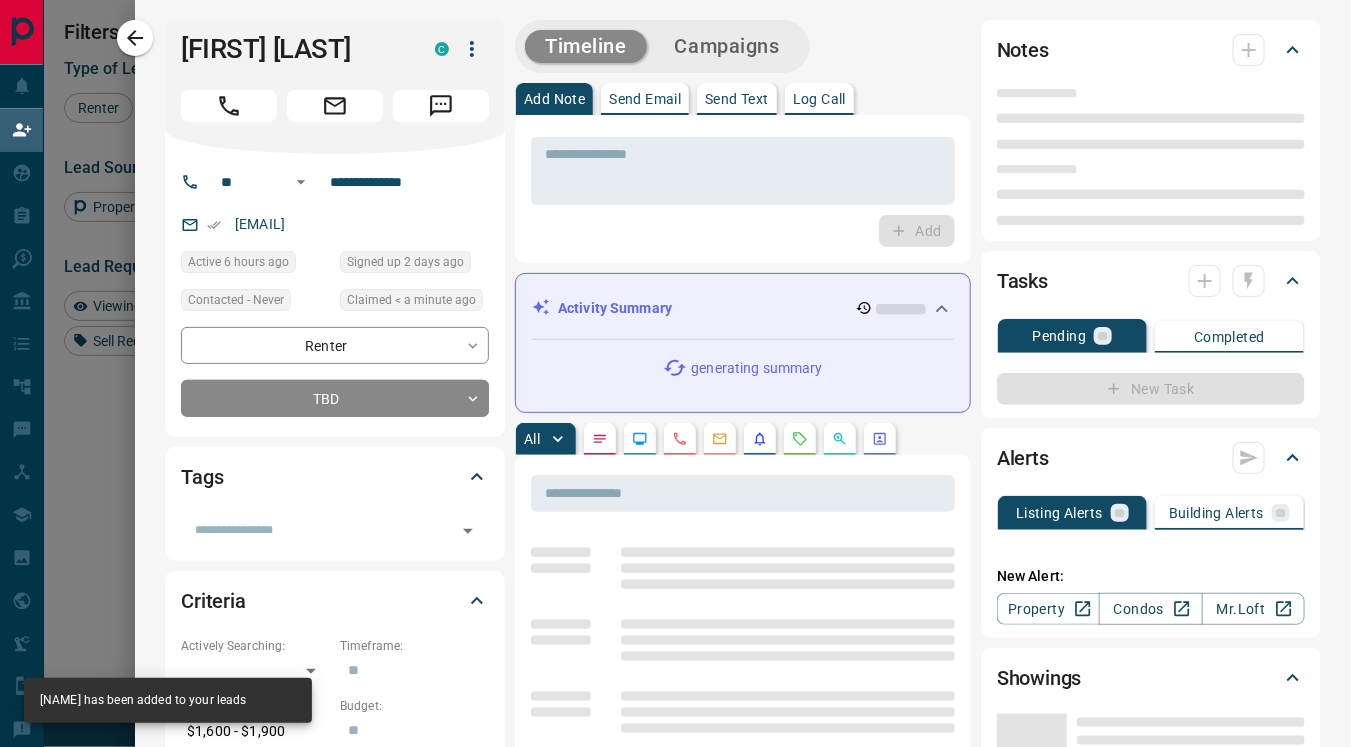 type on "**" 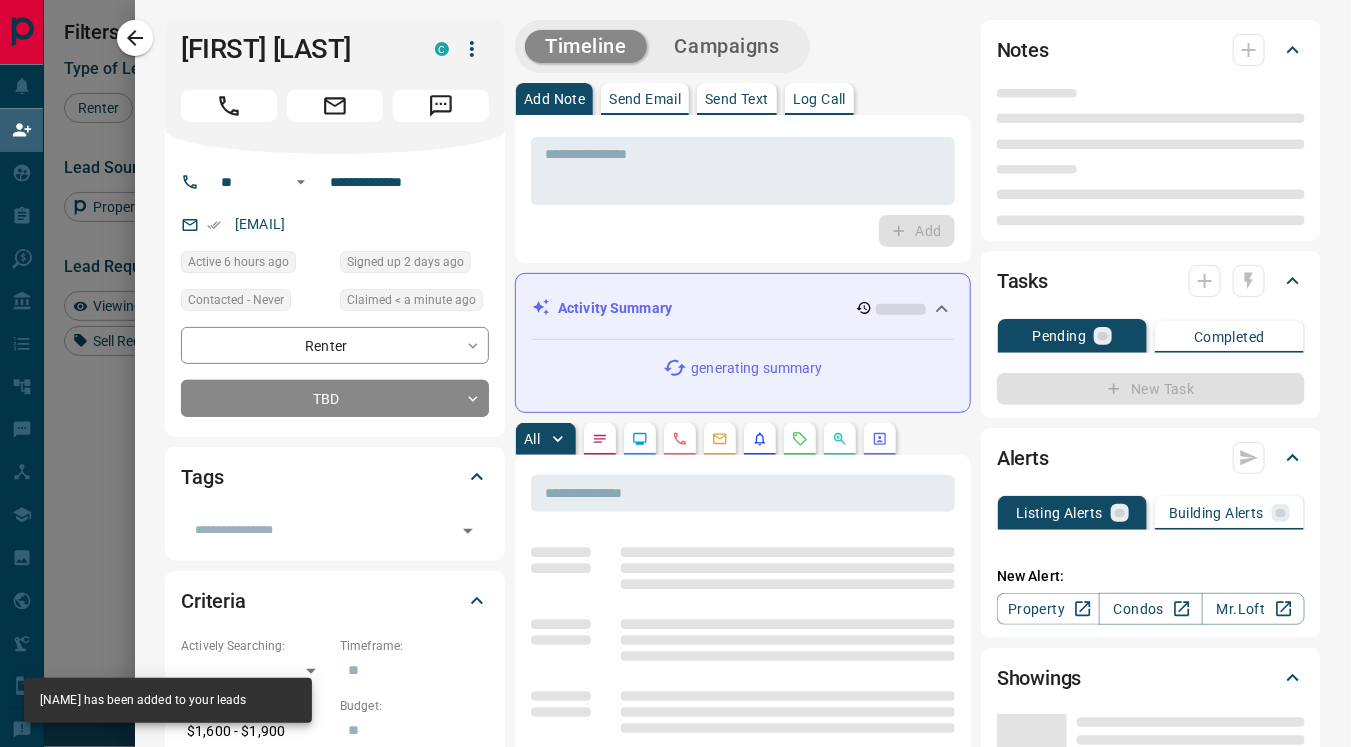 type on "**********" 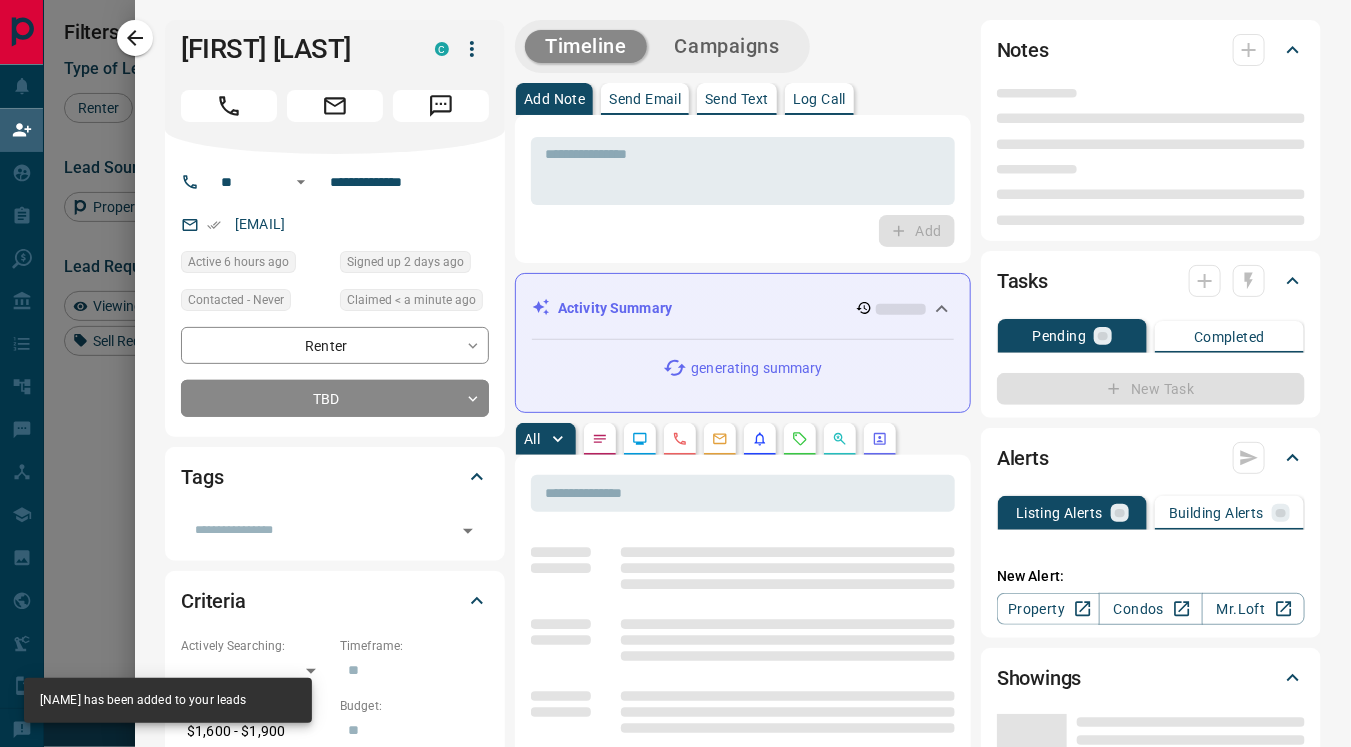 type on "**********" 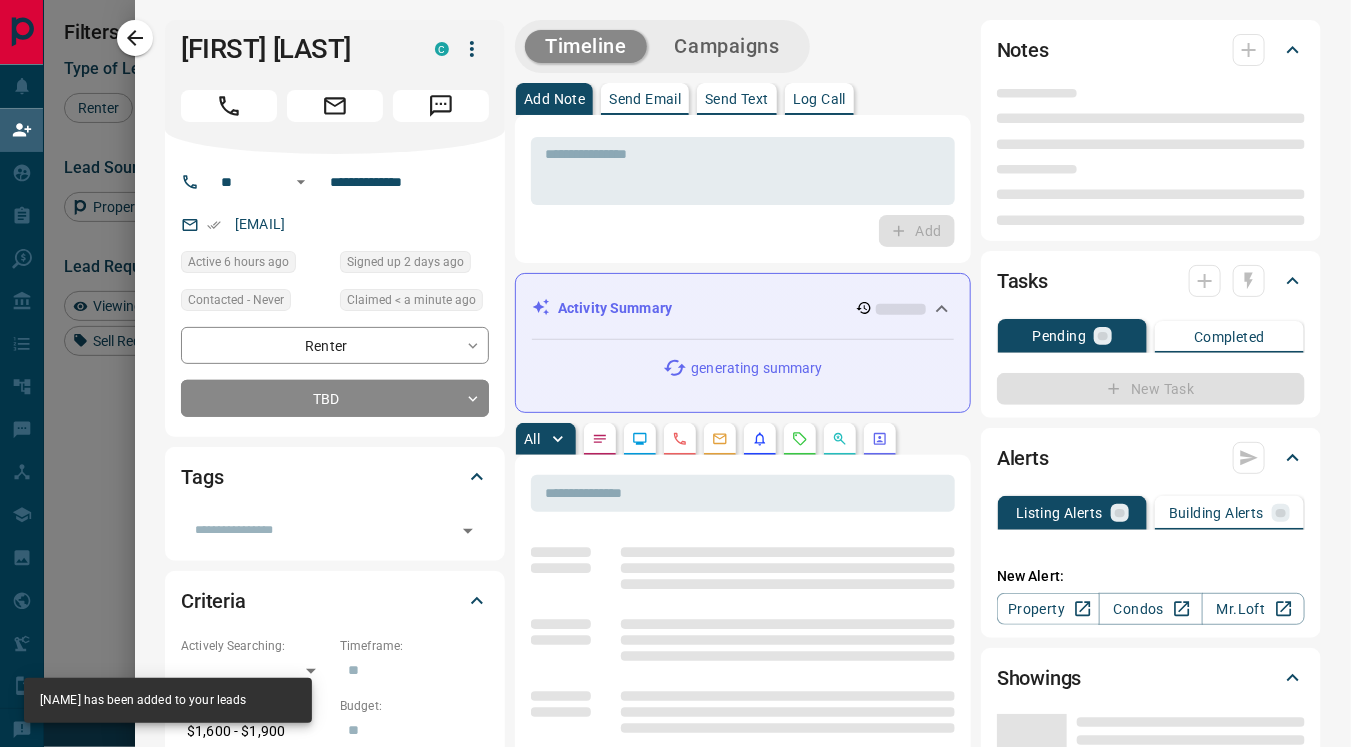 type on "**" 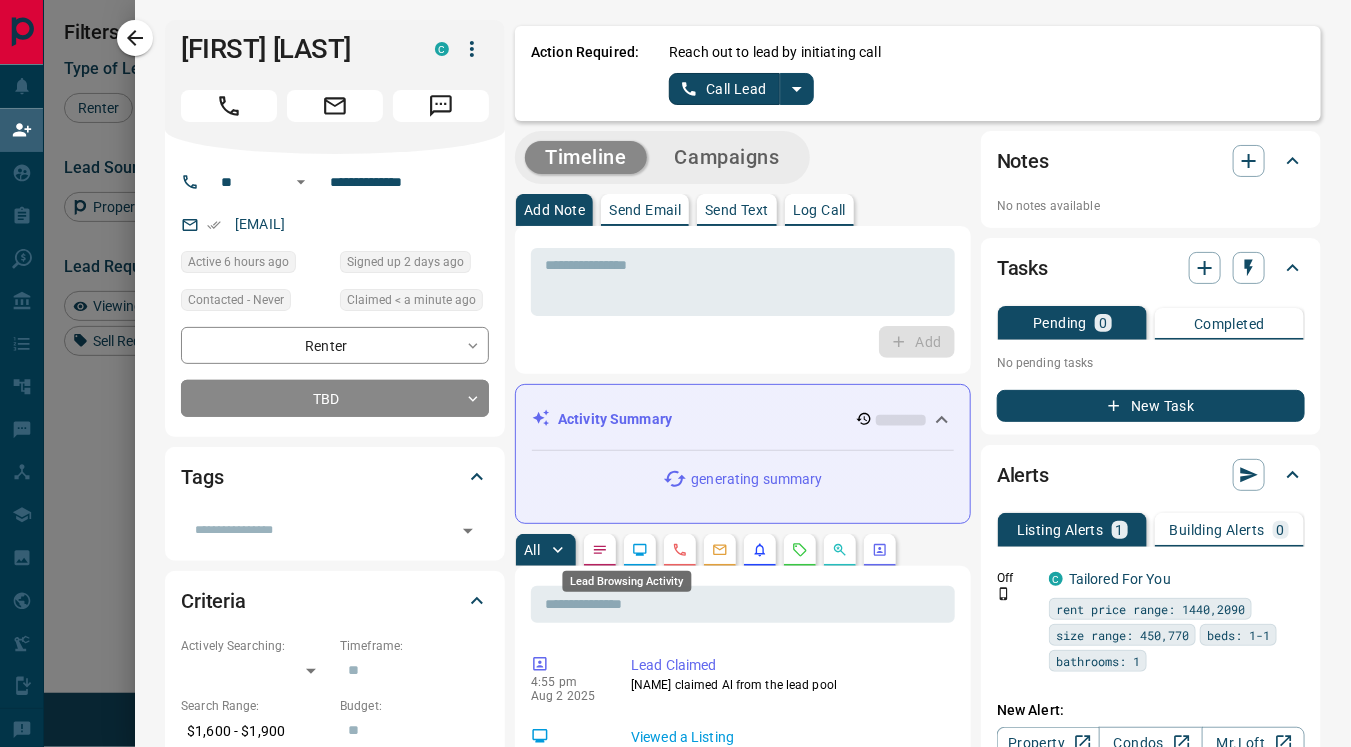 click 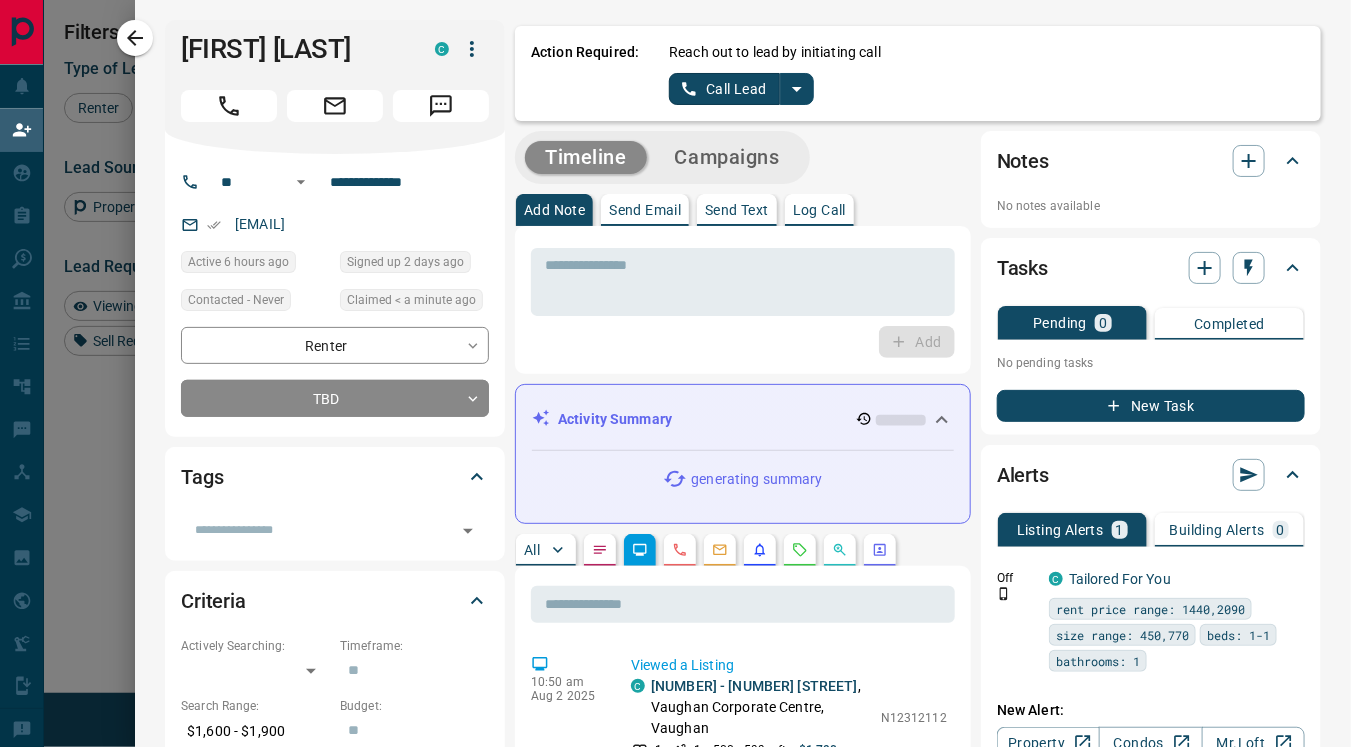 scroll, scrollTop: 163, scrollLeft: 0, axis: vertical 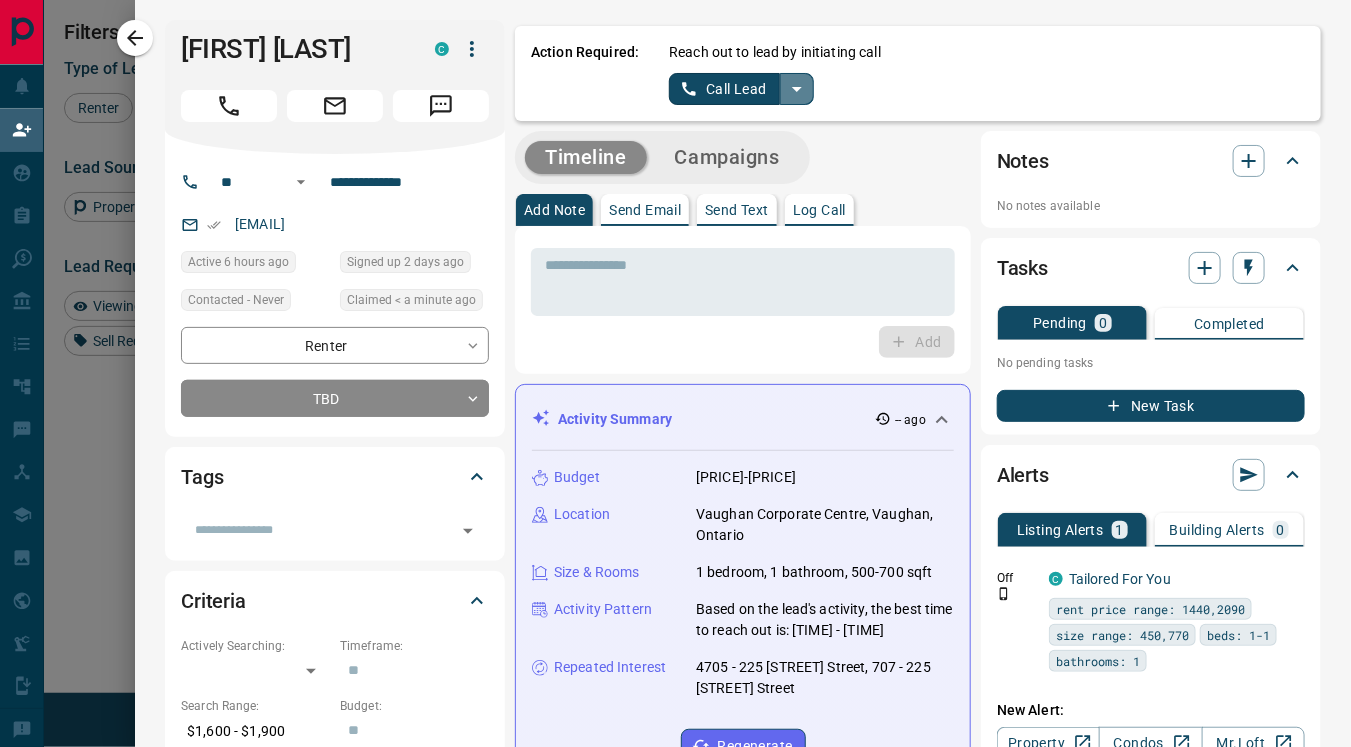 click 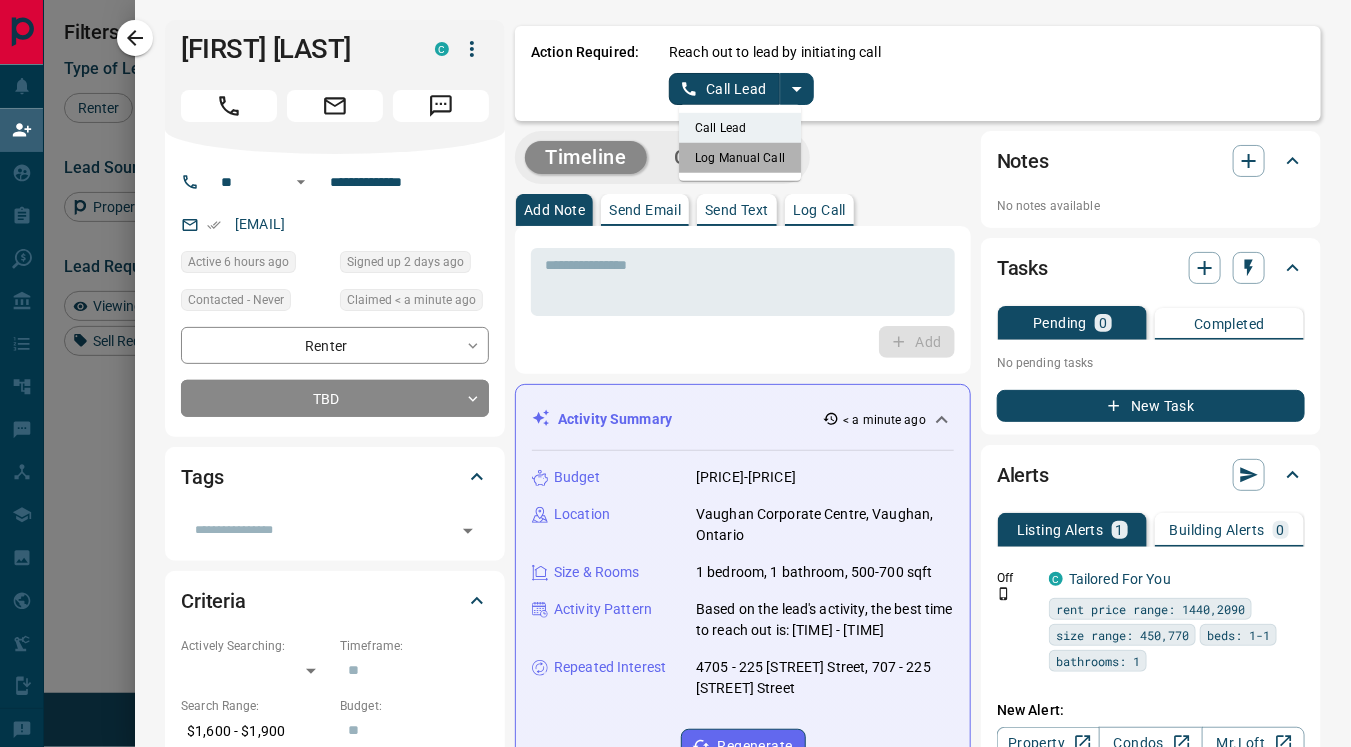 click on "Log Manual Call" at bounding box center [740, 158] 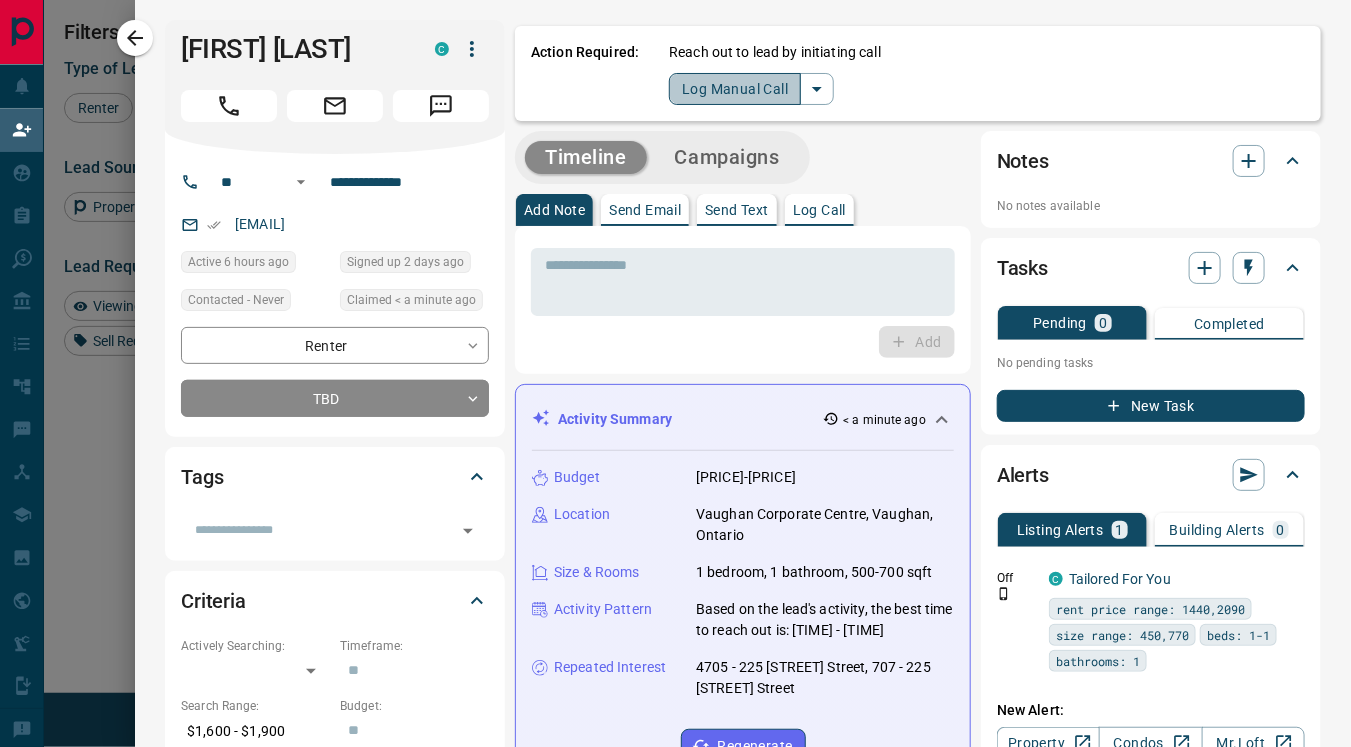 click on "Log Manual Call" at bounding box center [735, 89] 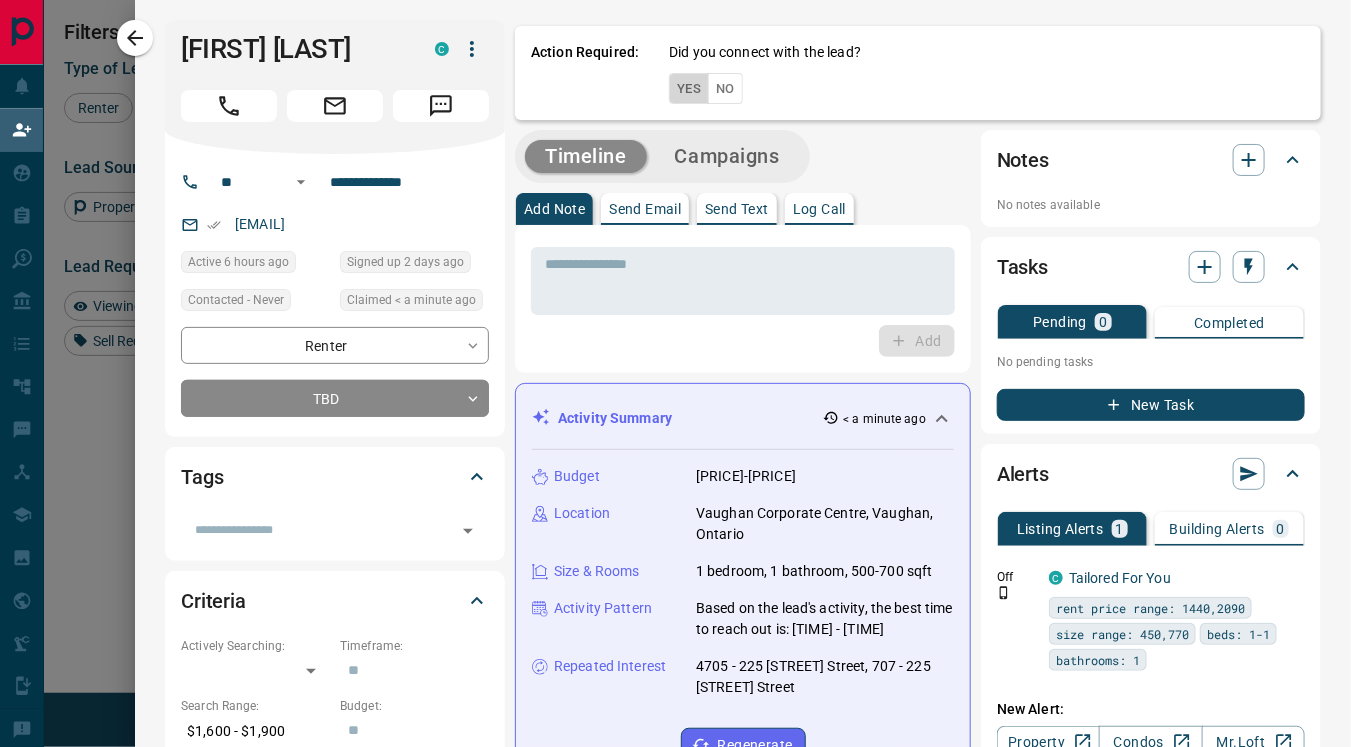 click on "Yes" at bounding box center (689, 88) 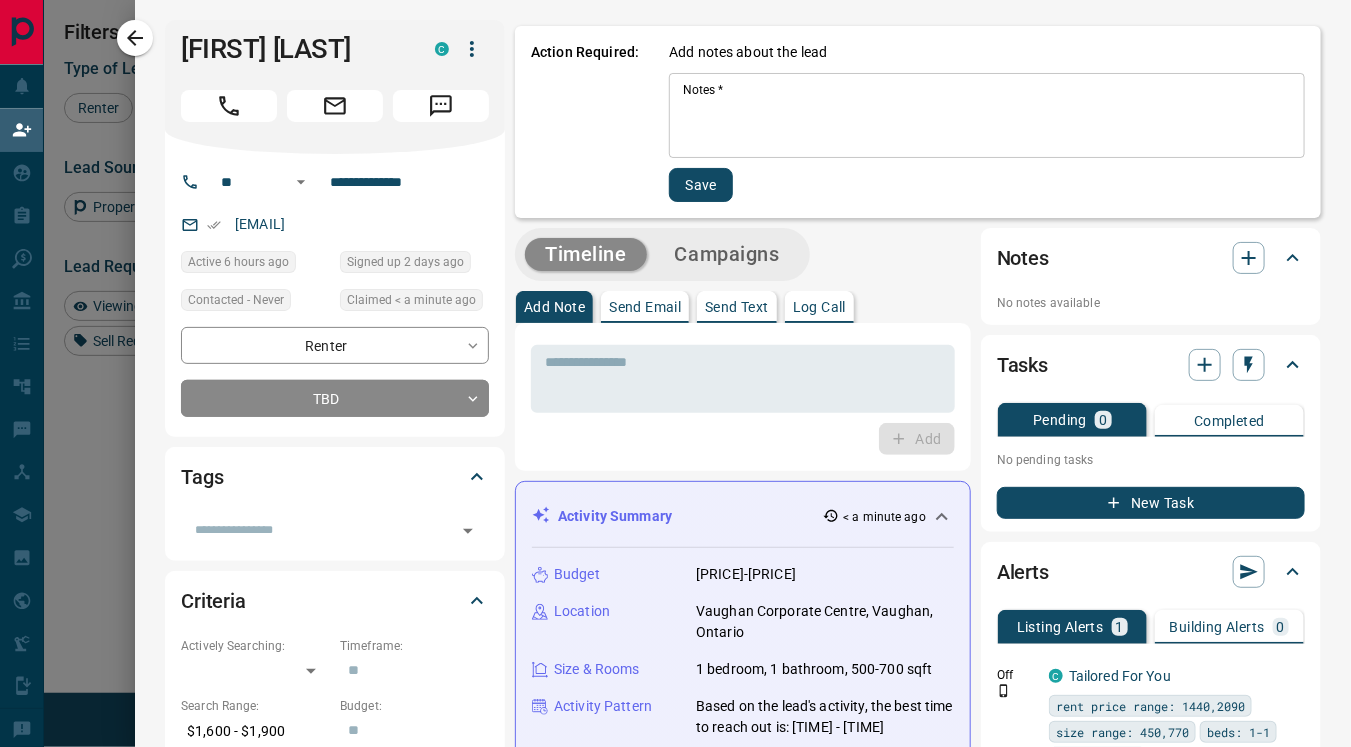 click on "Notes   *" at bounding box center (987, 116) 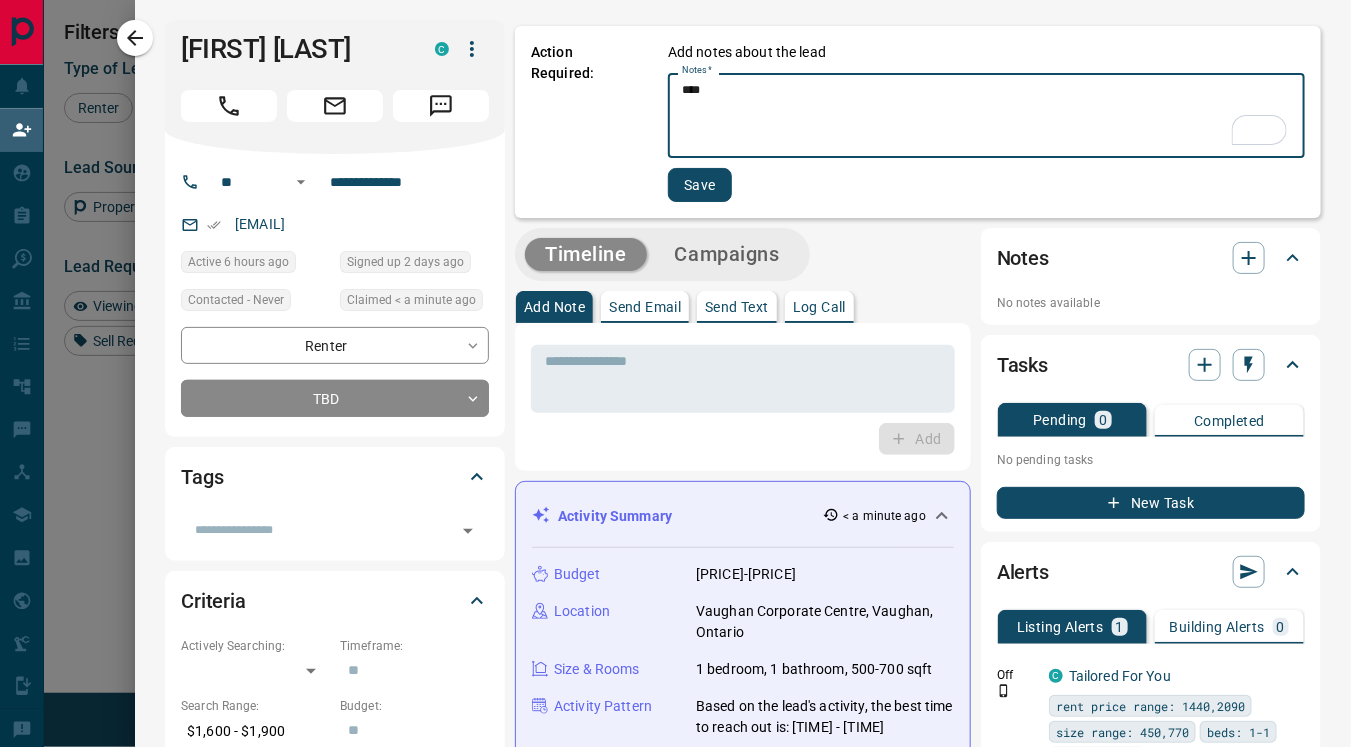 type on "****" 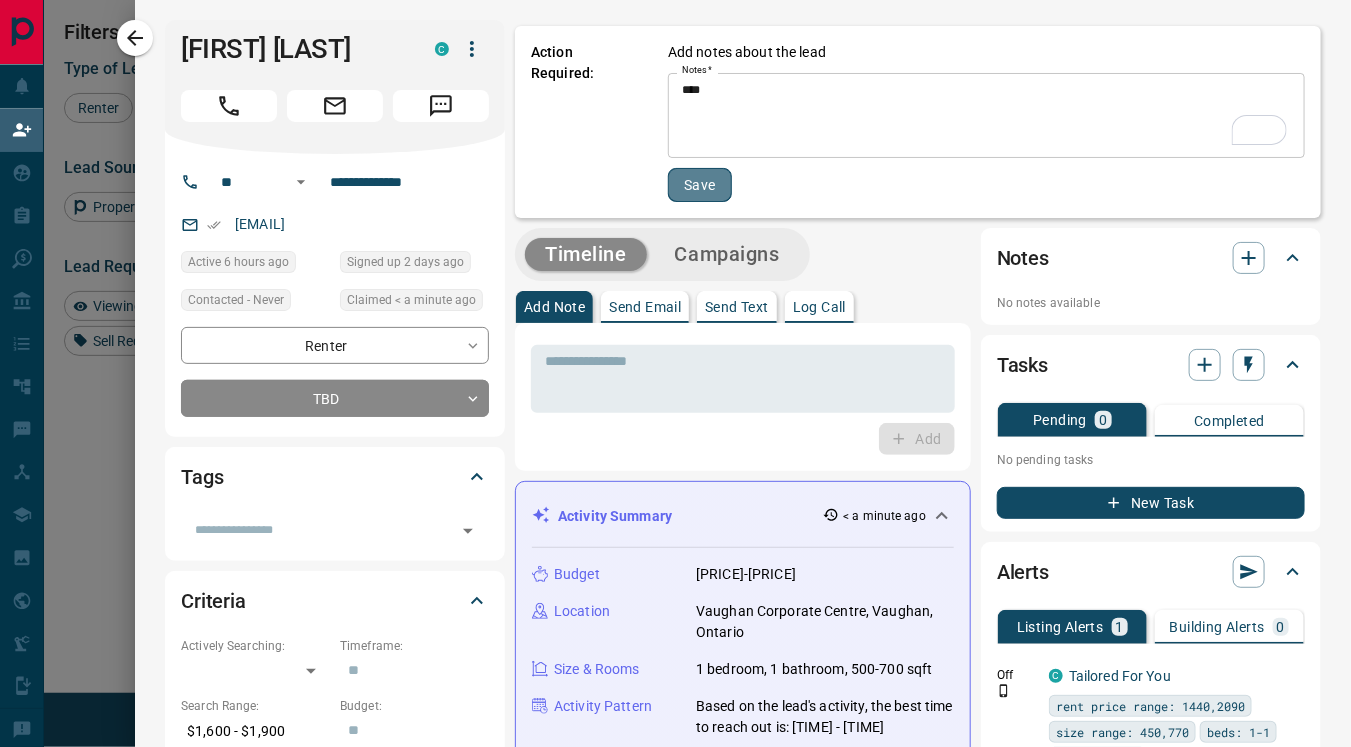 click on "Save" at bounding box center (700, 185) 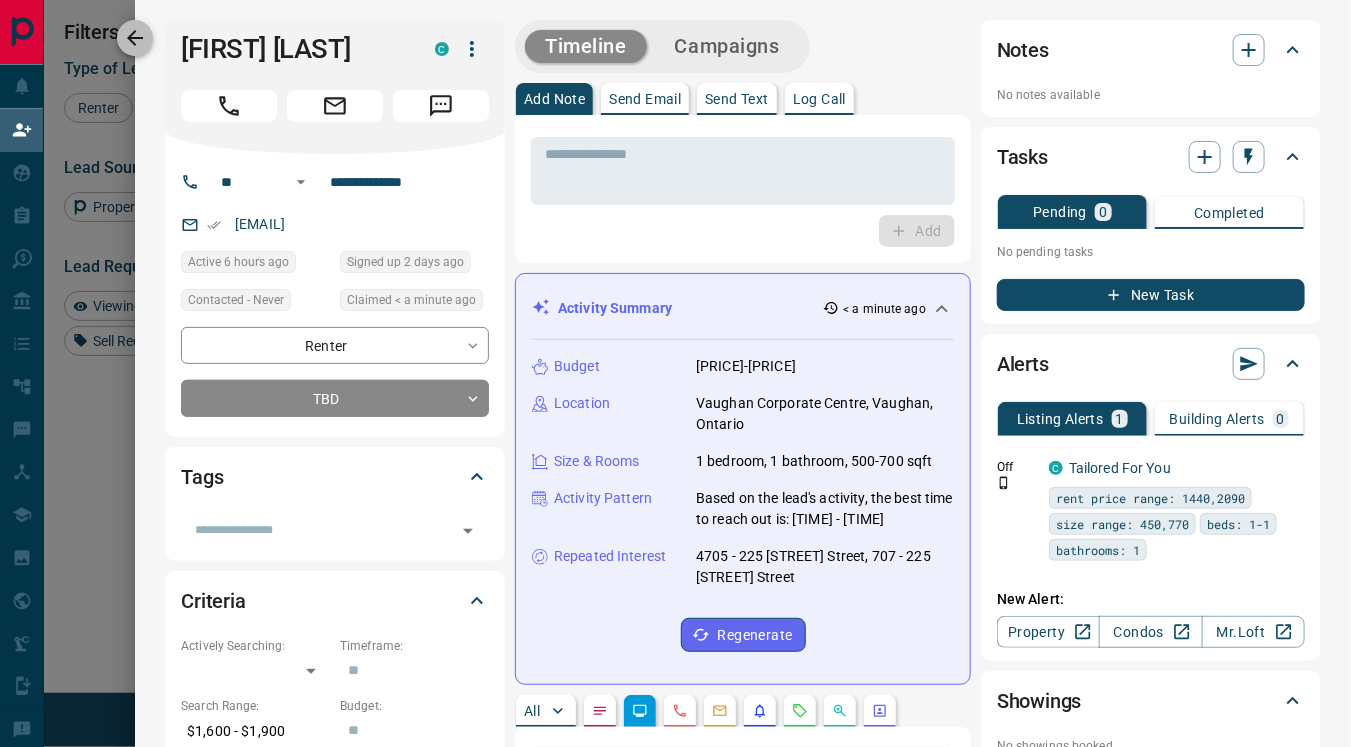 click 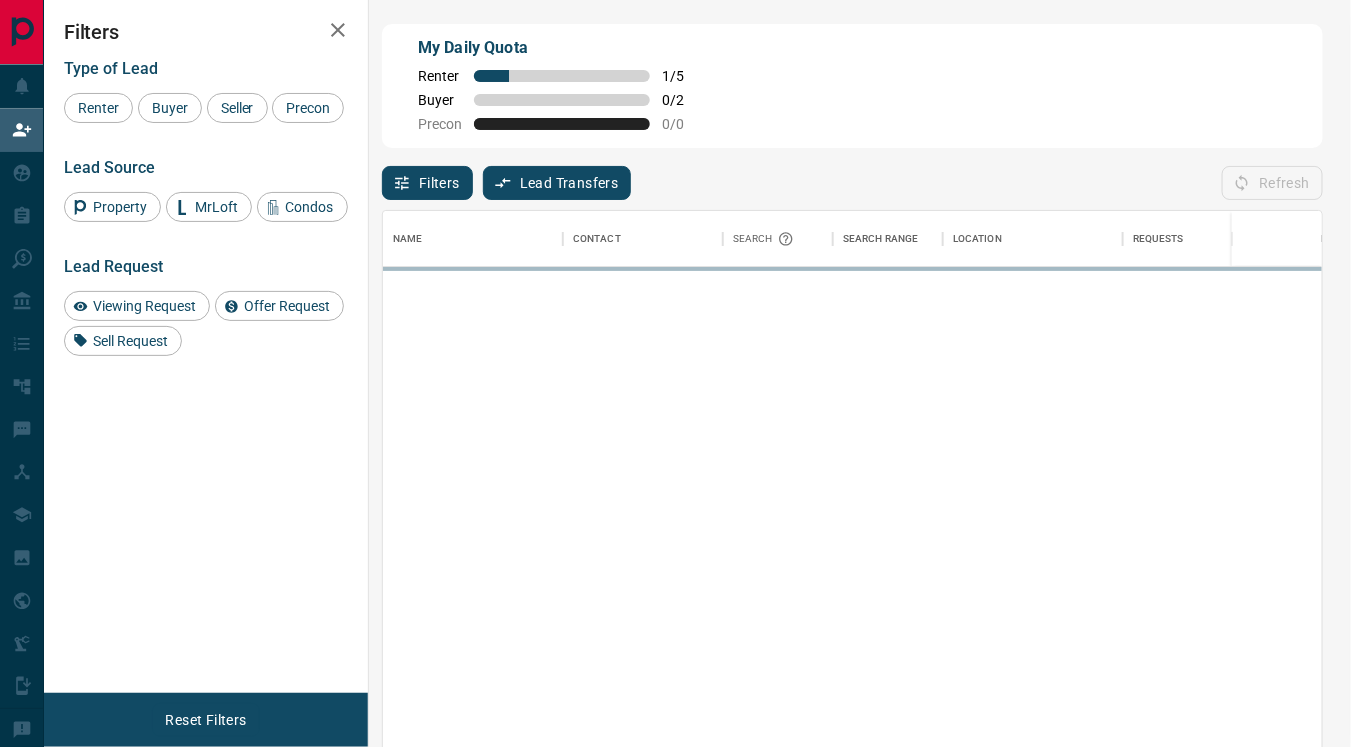 scroll, scrollTop: 18, scrollLeft: 17, axis: both 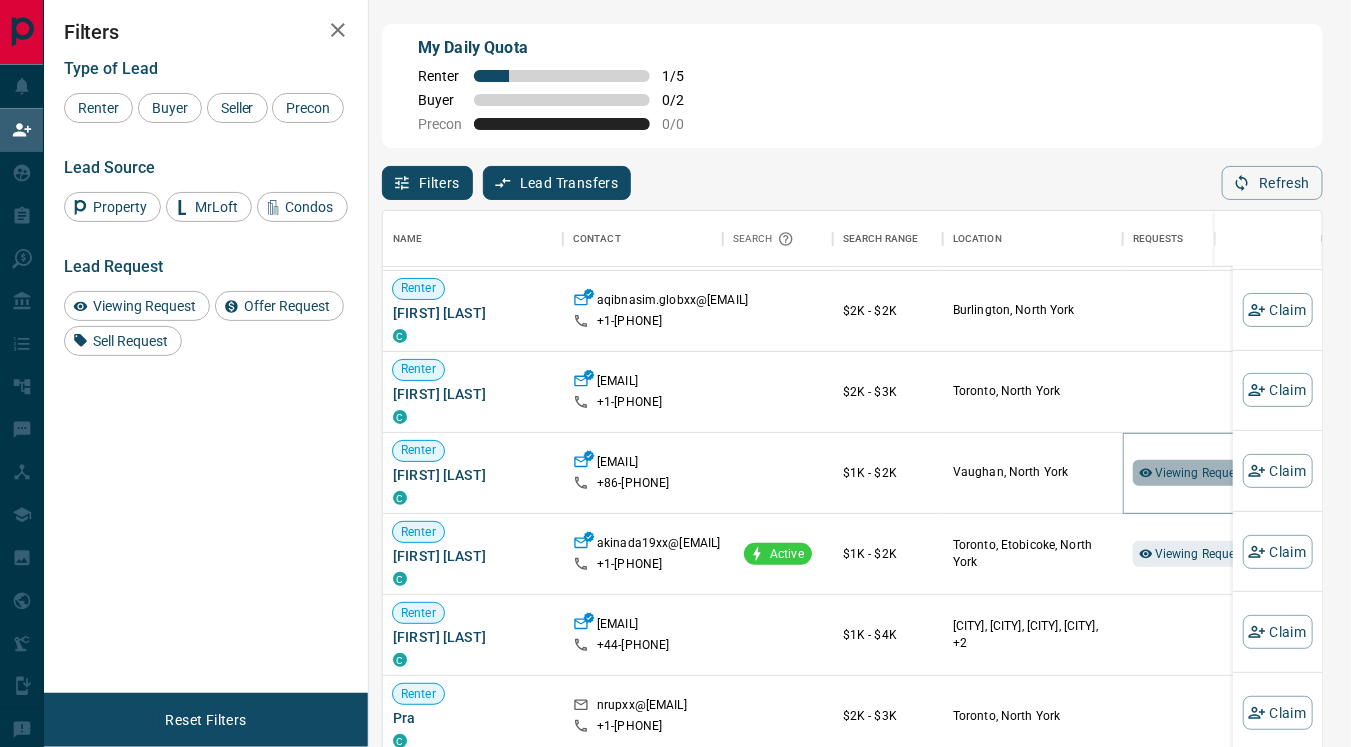 click on "Viewing Request   ( 3 )" at bounding box center (1210, 473) 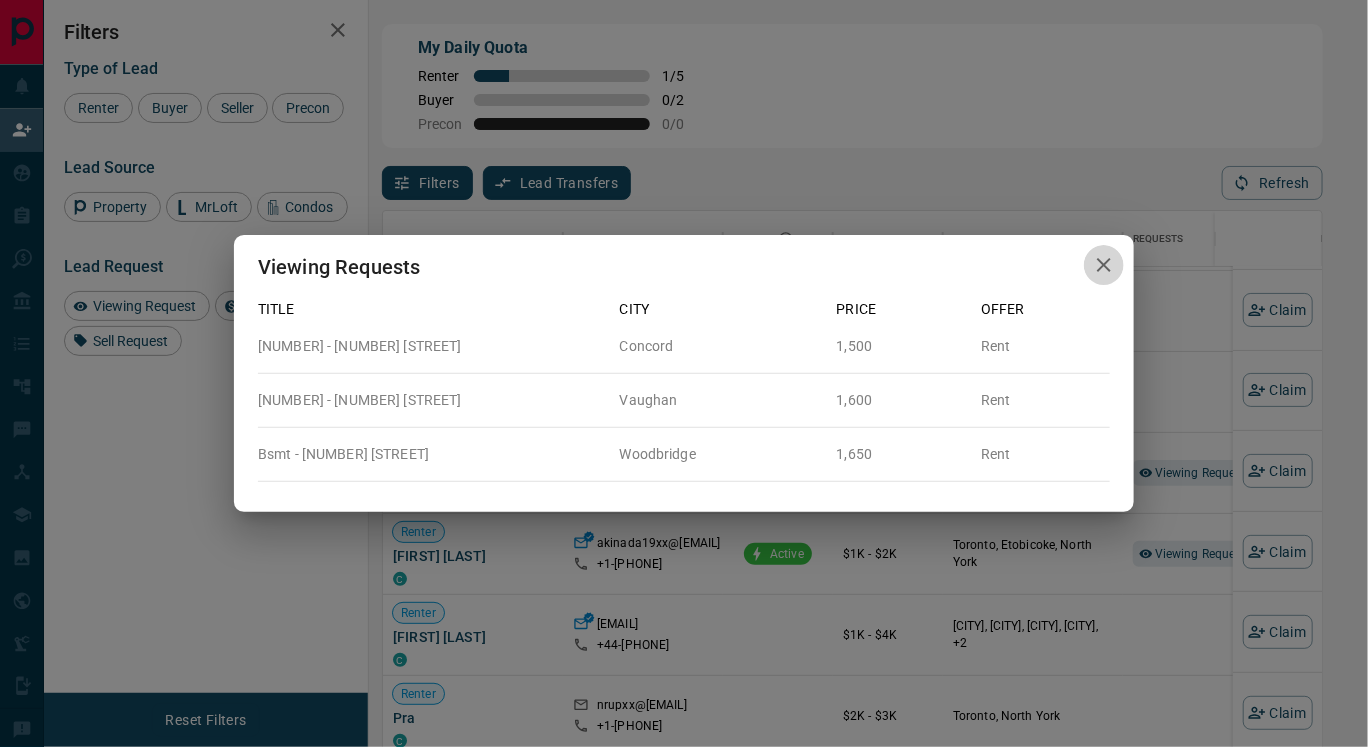 click 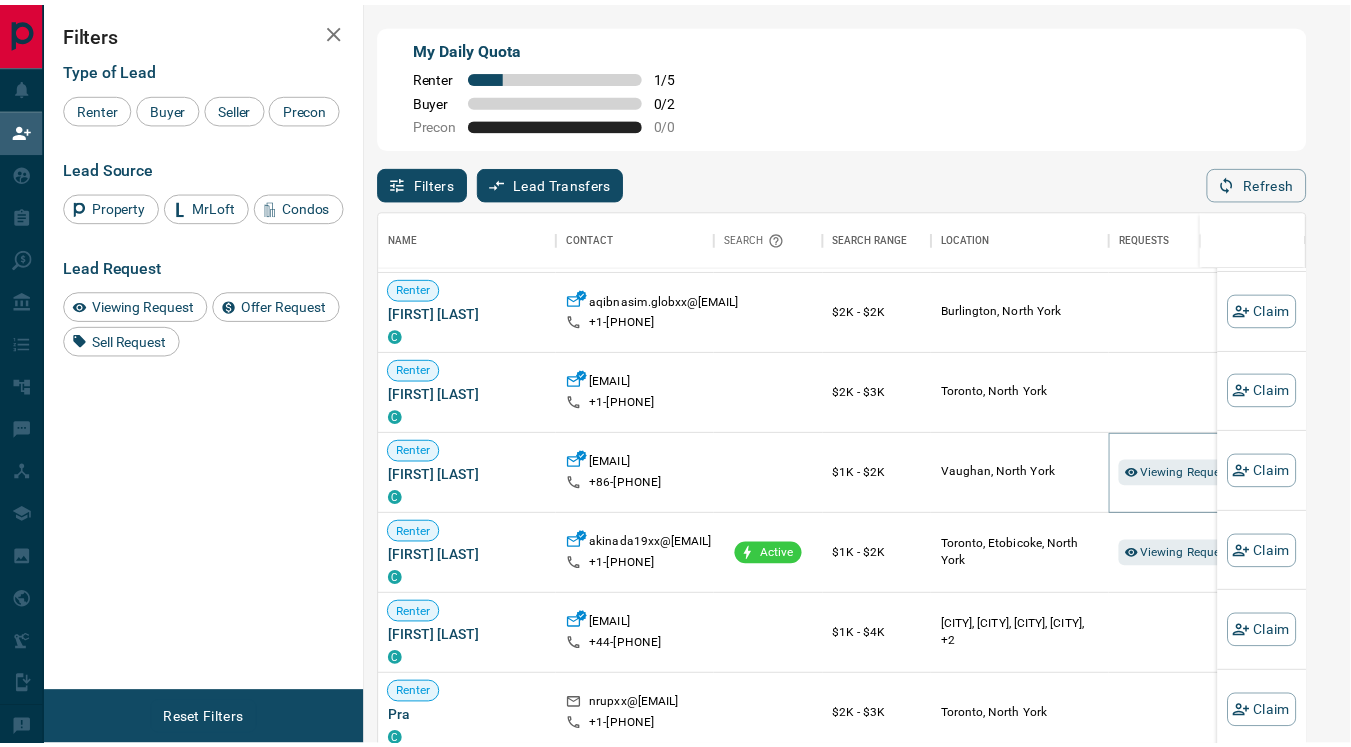 scroll, scrollTop: 18, scrollLeft: 17, axis: both 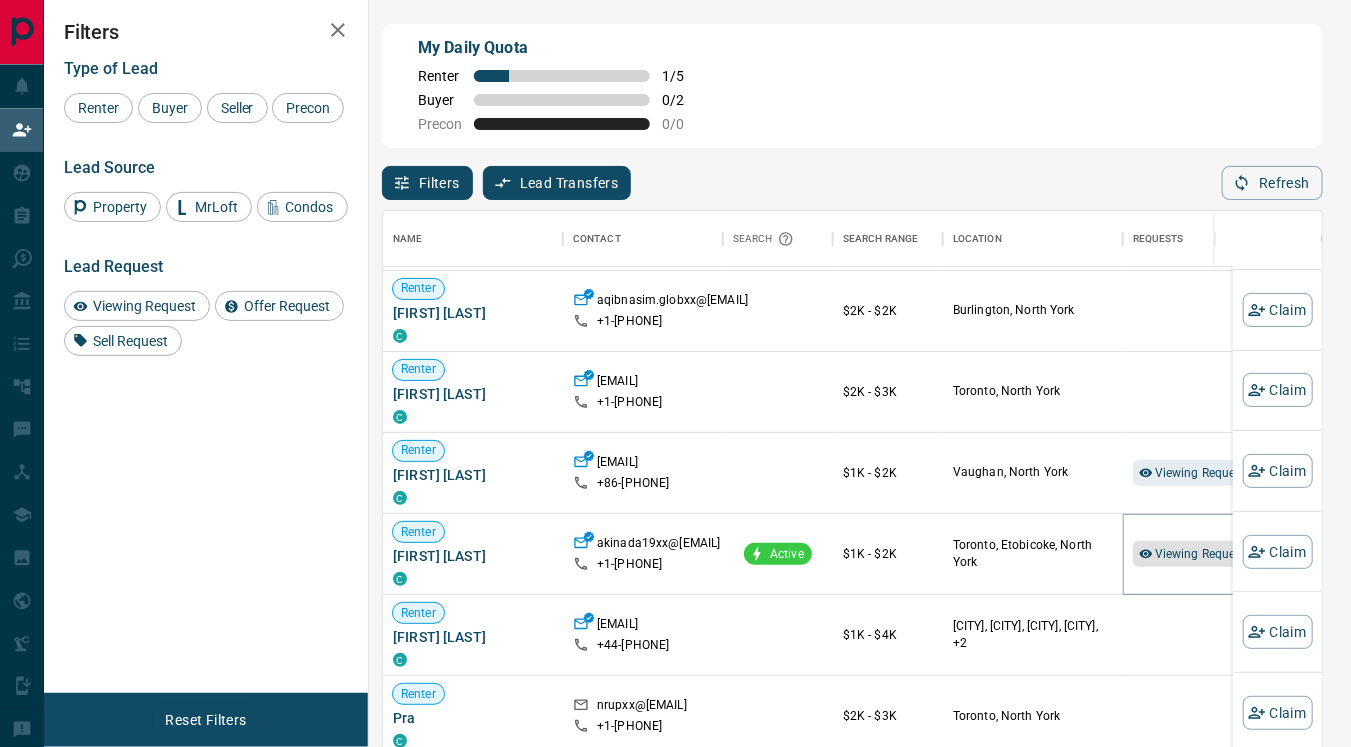 click on "Viewing Request   ( 2 )" at bounding box center [1210, 554] 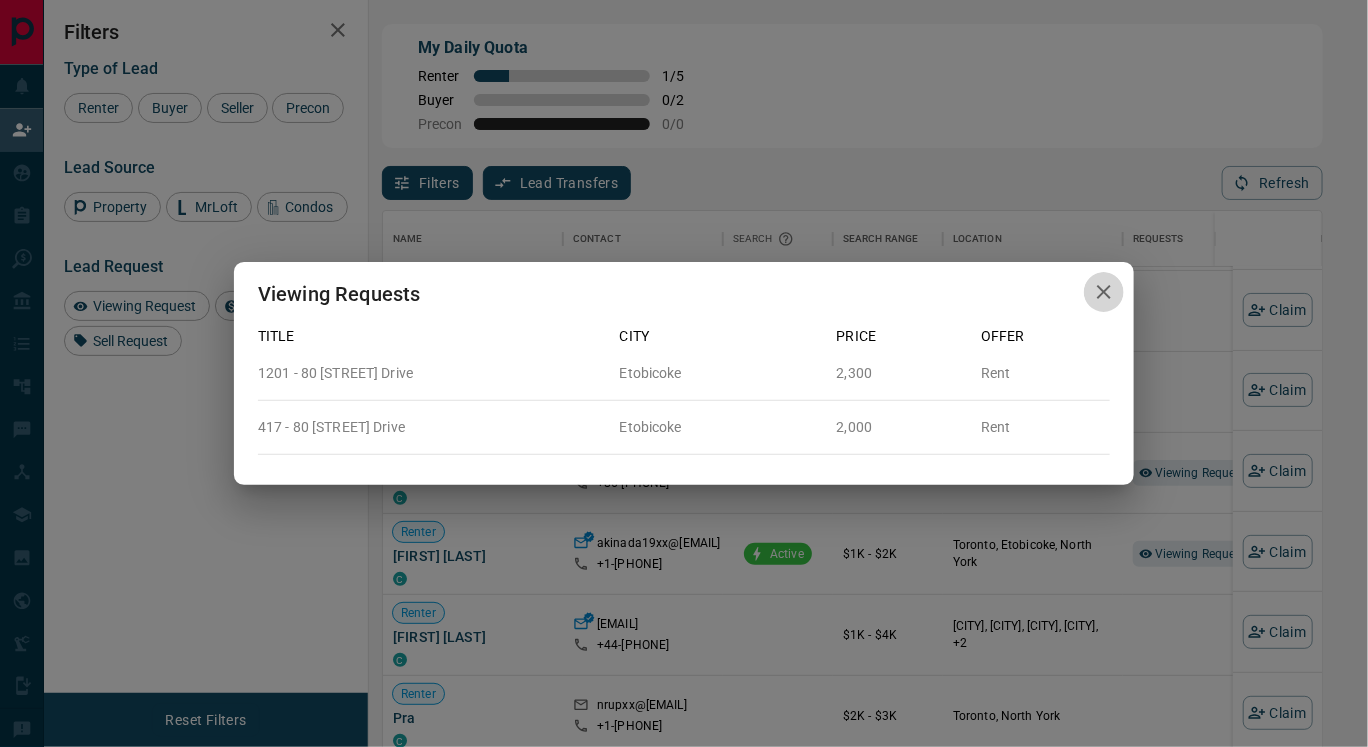 click 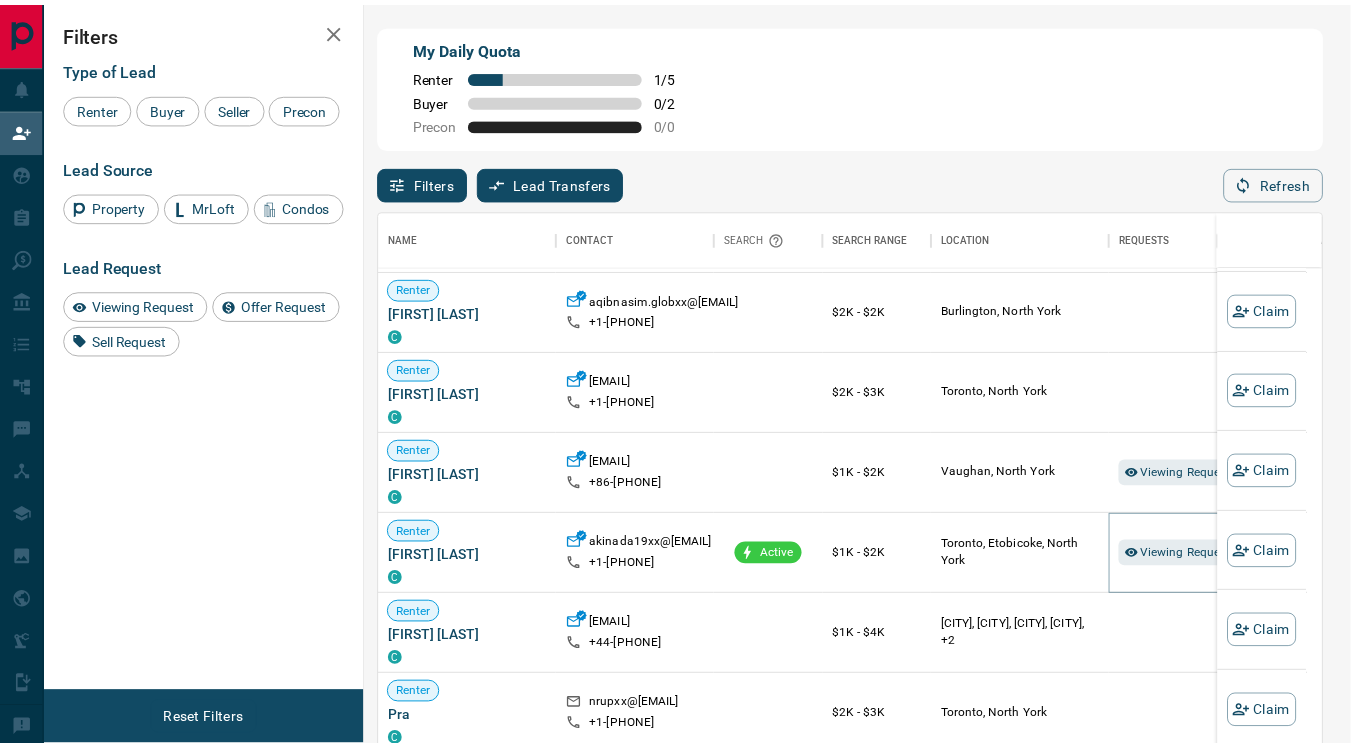 scroll, scrollTop: 18, scrollLeft: 17, axis: both 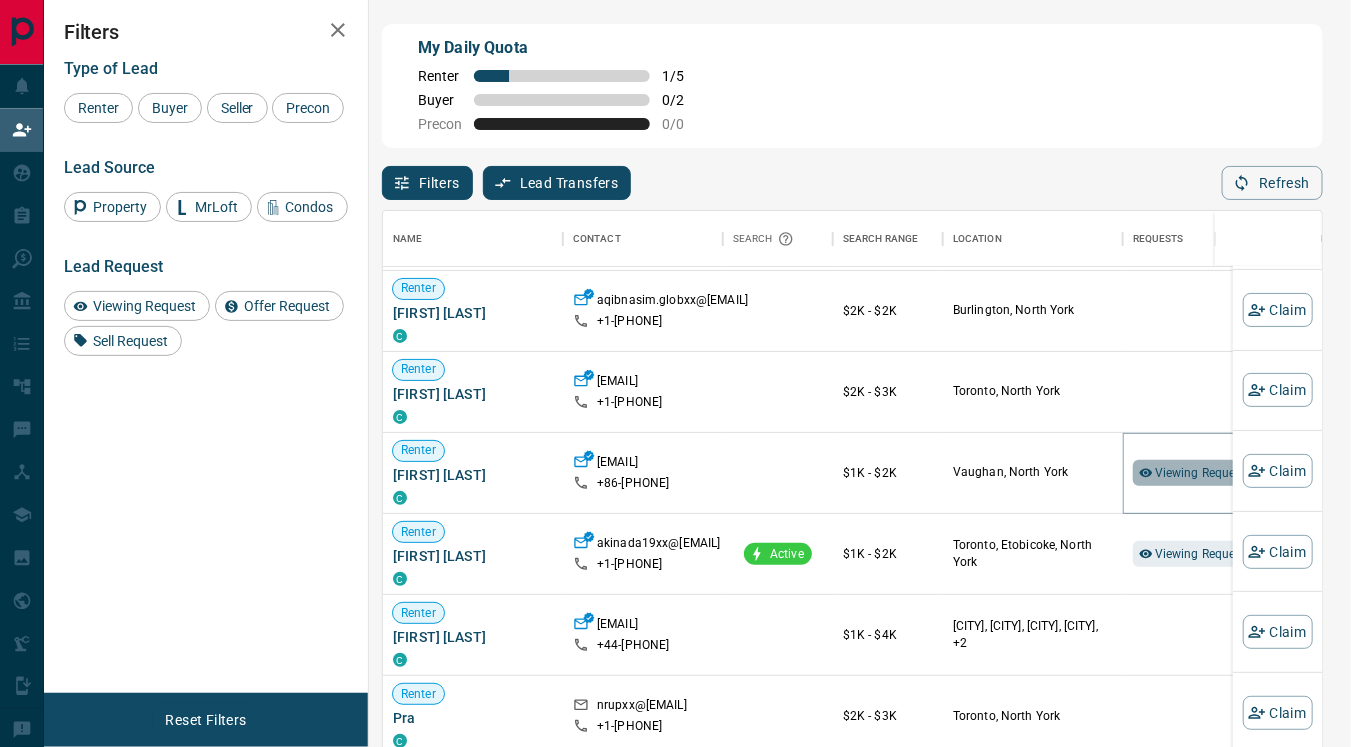 click on "Viewing Request   ( 3 )" at bounding box center (1210, 473) 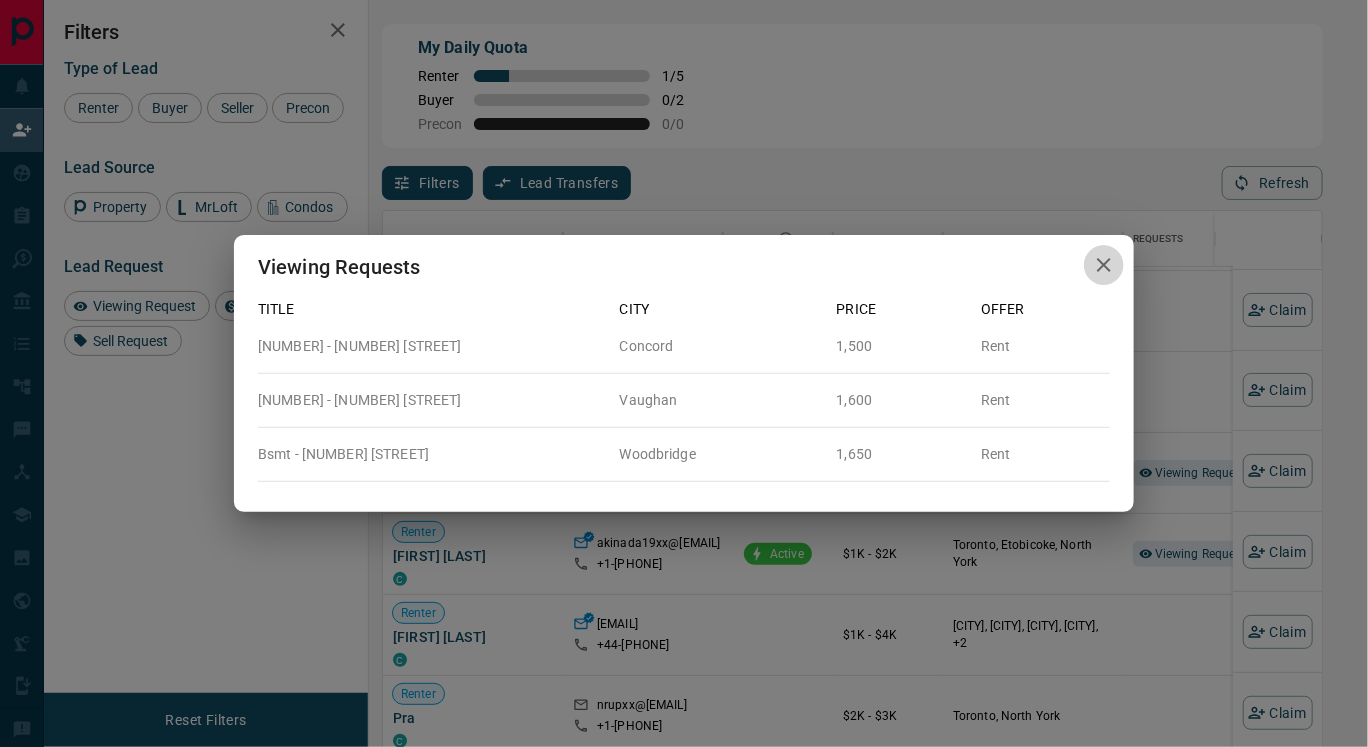 click 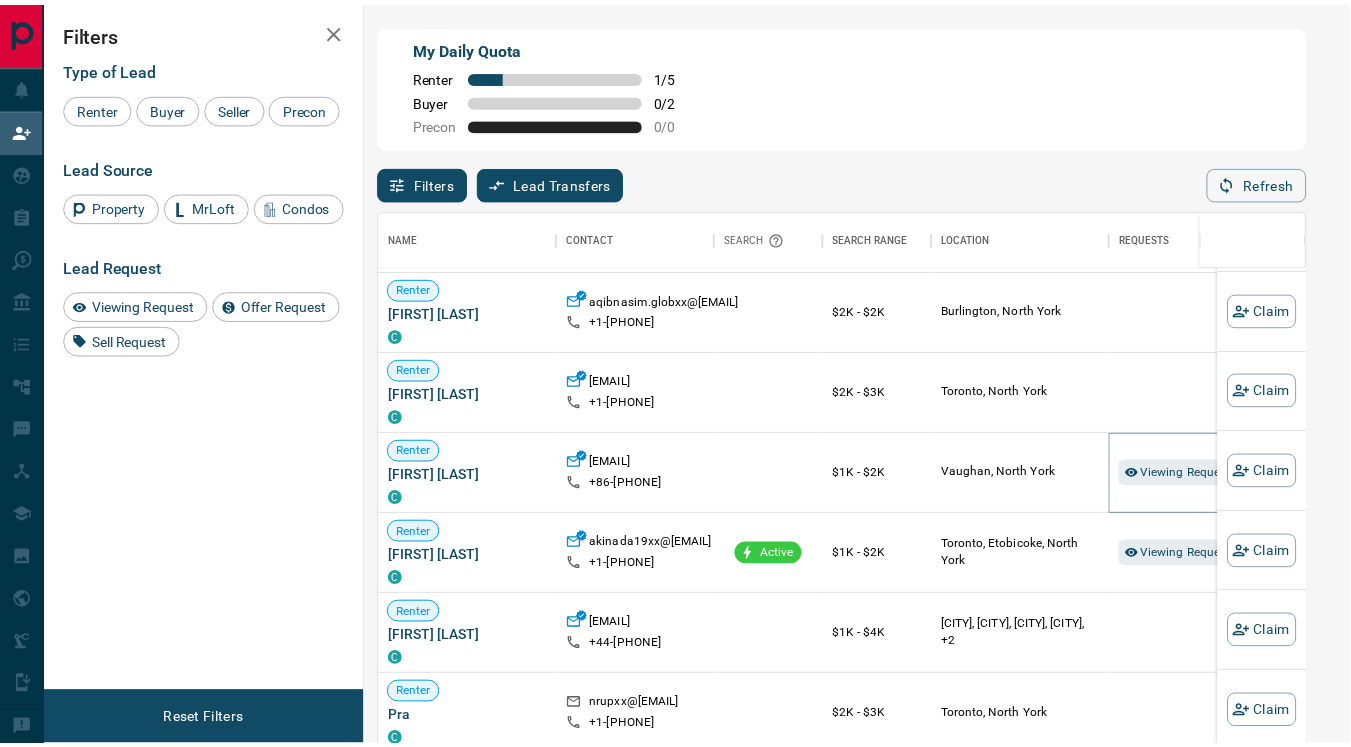 scroll, scrollTop: 18, scrollLeft: 17, axis: both 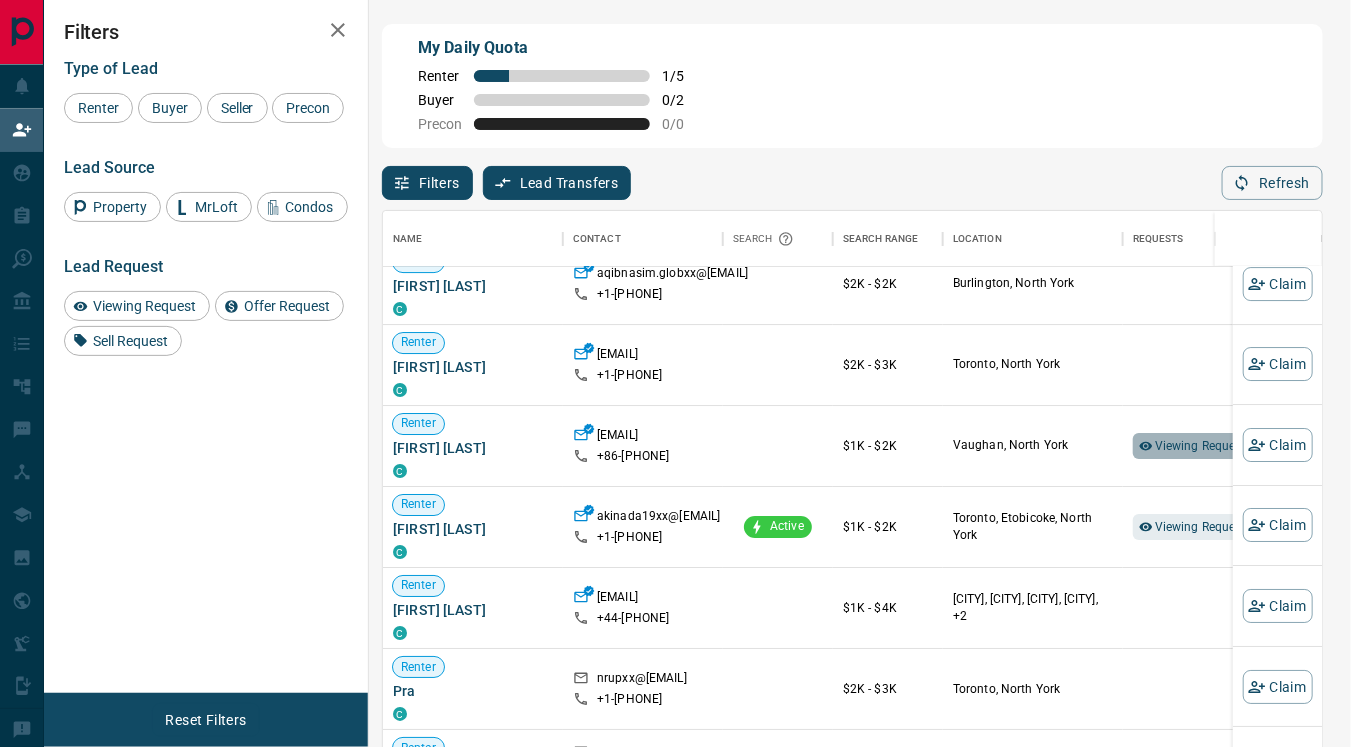 click on "Viewing Request   ( 3 )" at bounding box center [1210, 446] 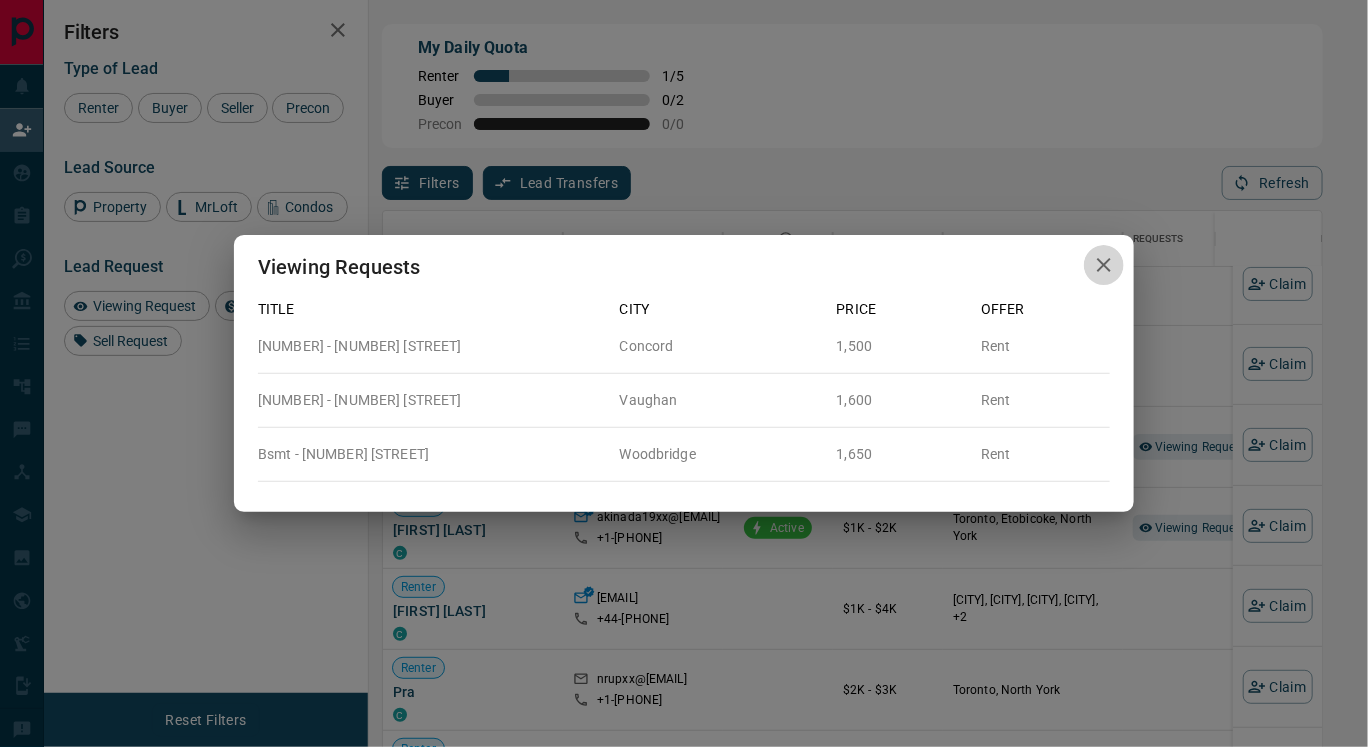 click 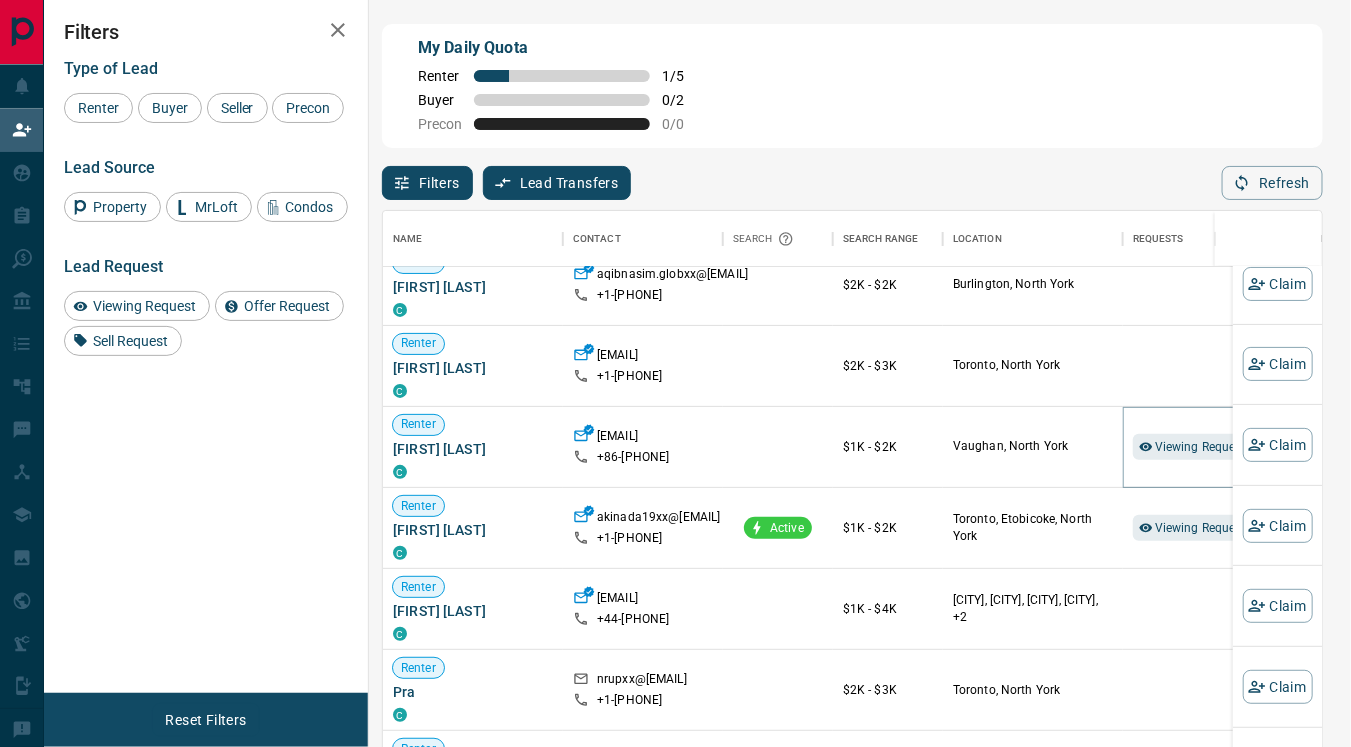scroll, scrollTop: 18, scrollLeft: 17, axis: both 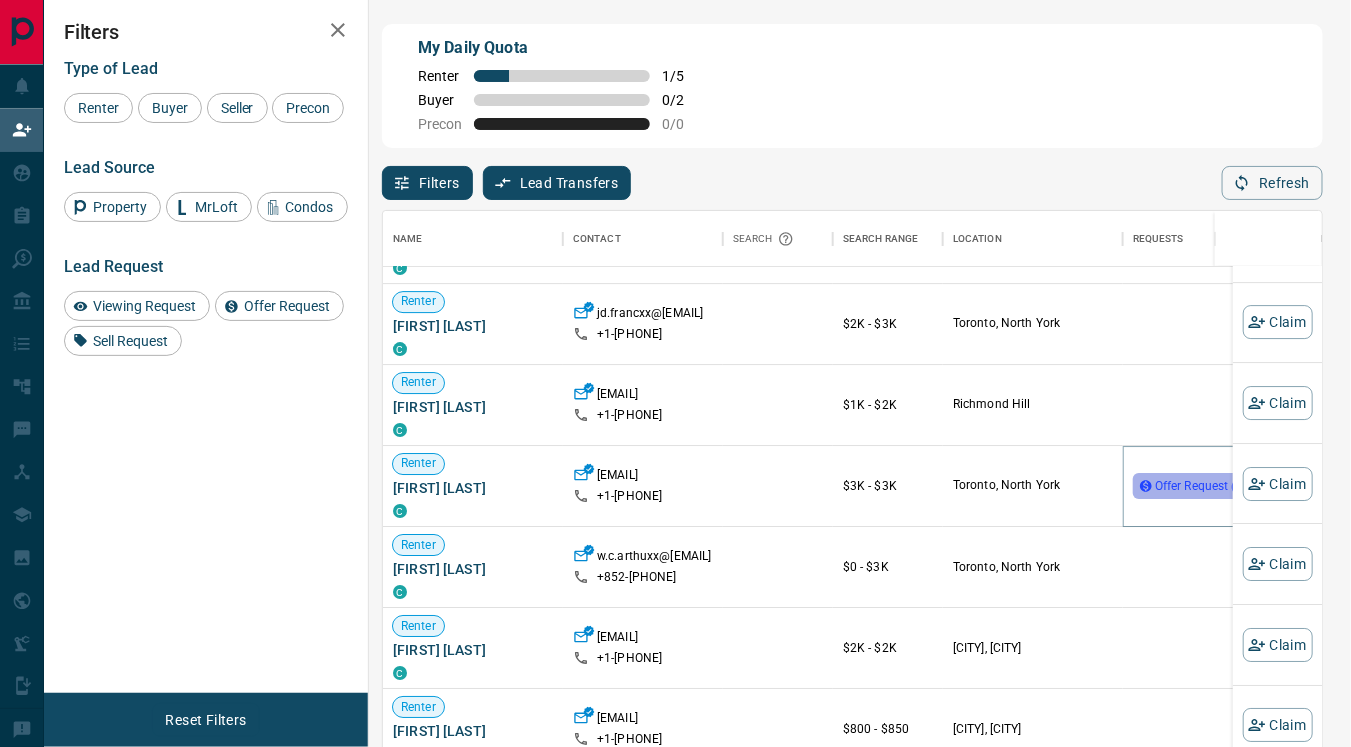 click on "Offer Request   ( 1 )" at bounding box center (1201, 487) 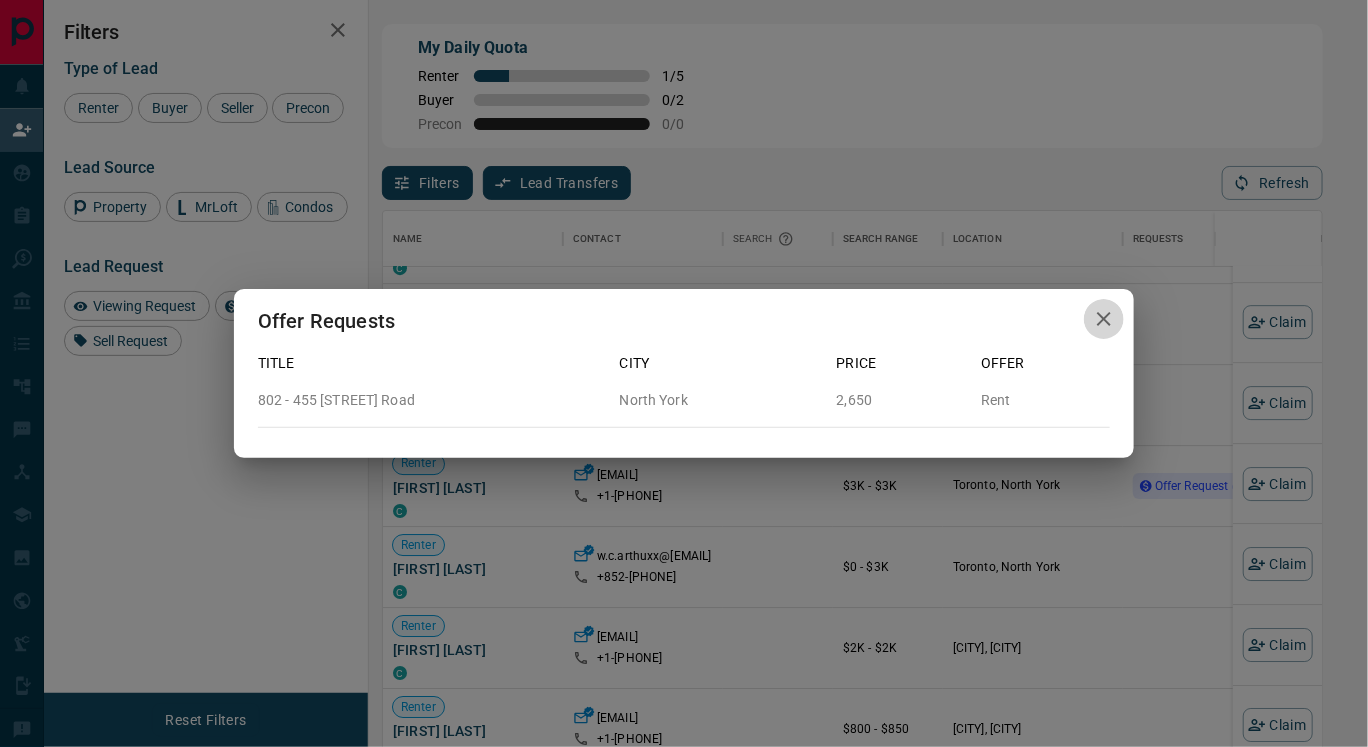 click 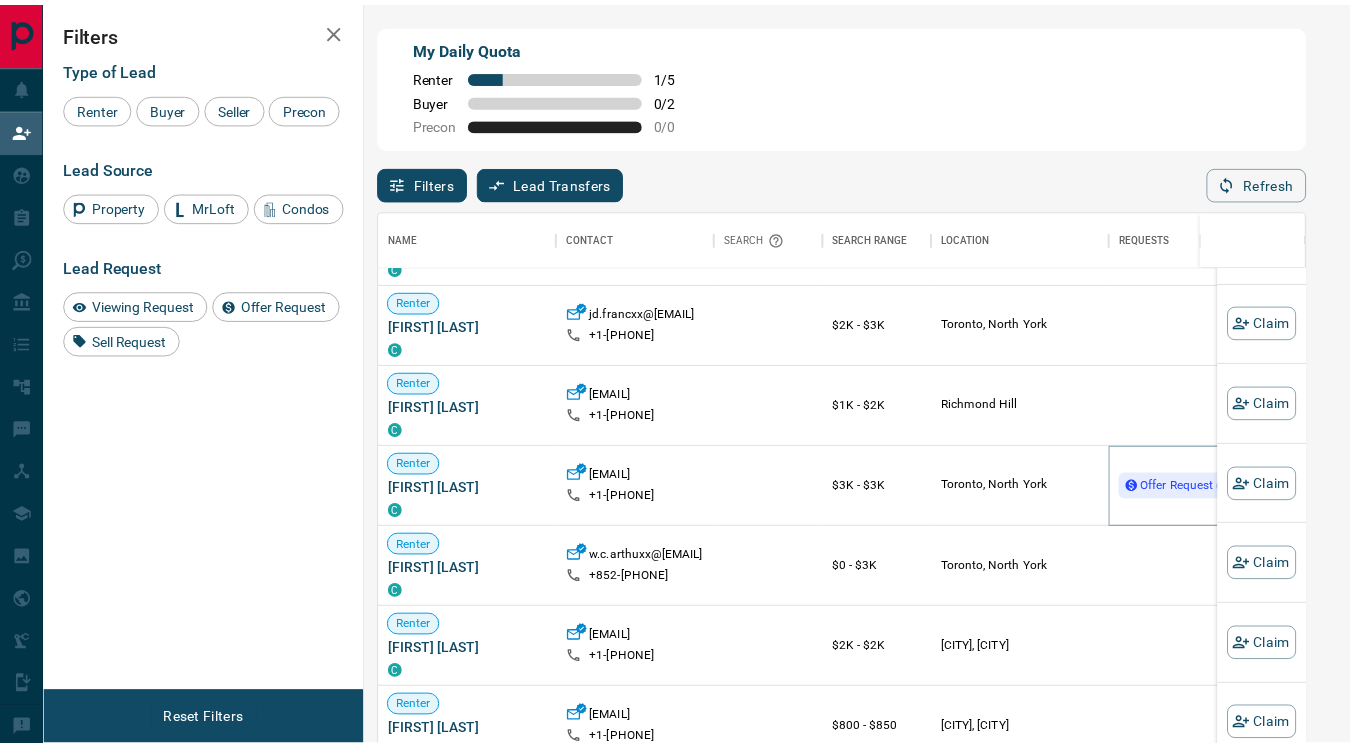 scroll, scrollTop: 18, scrollLeft: 17, axis: both 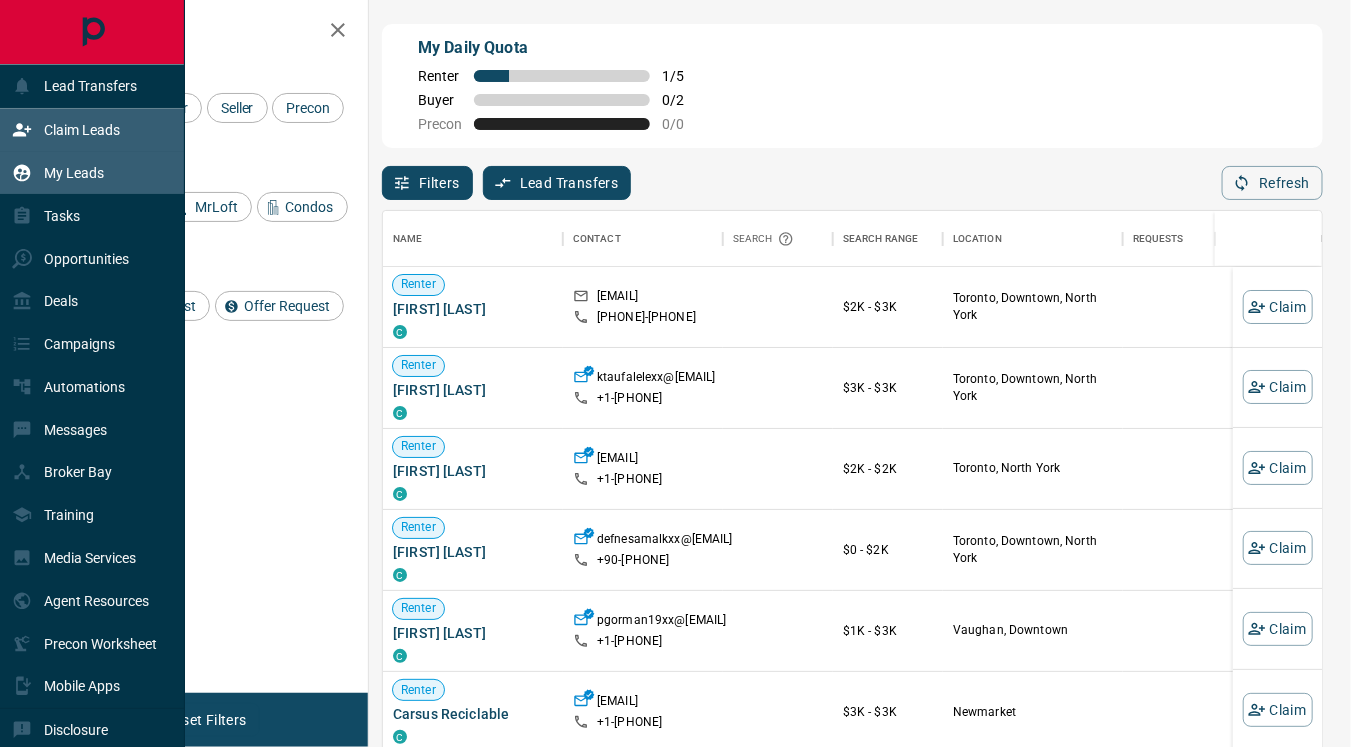 click on "My Leads" at bounding box center (74, 173) 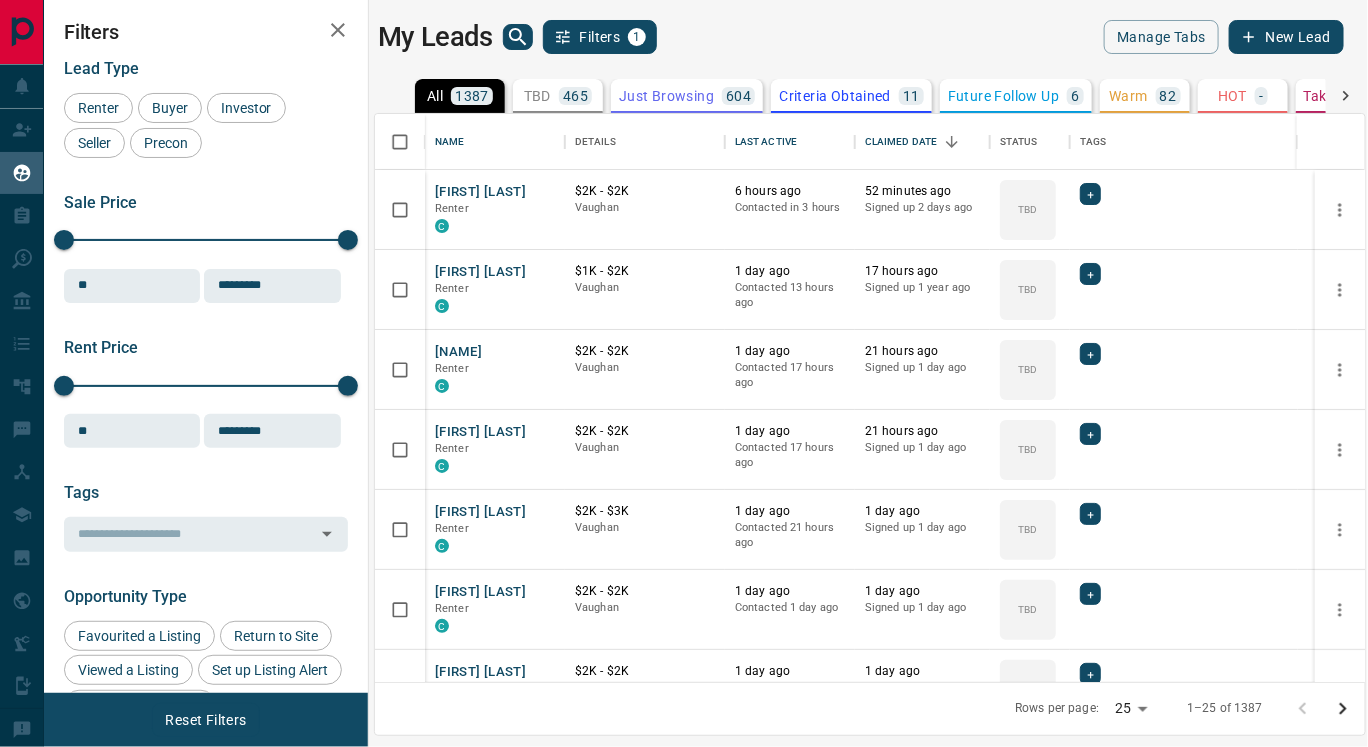 scroll, scrollTop: 17, scrollLeft: 17, axis: both 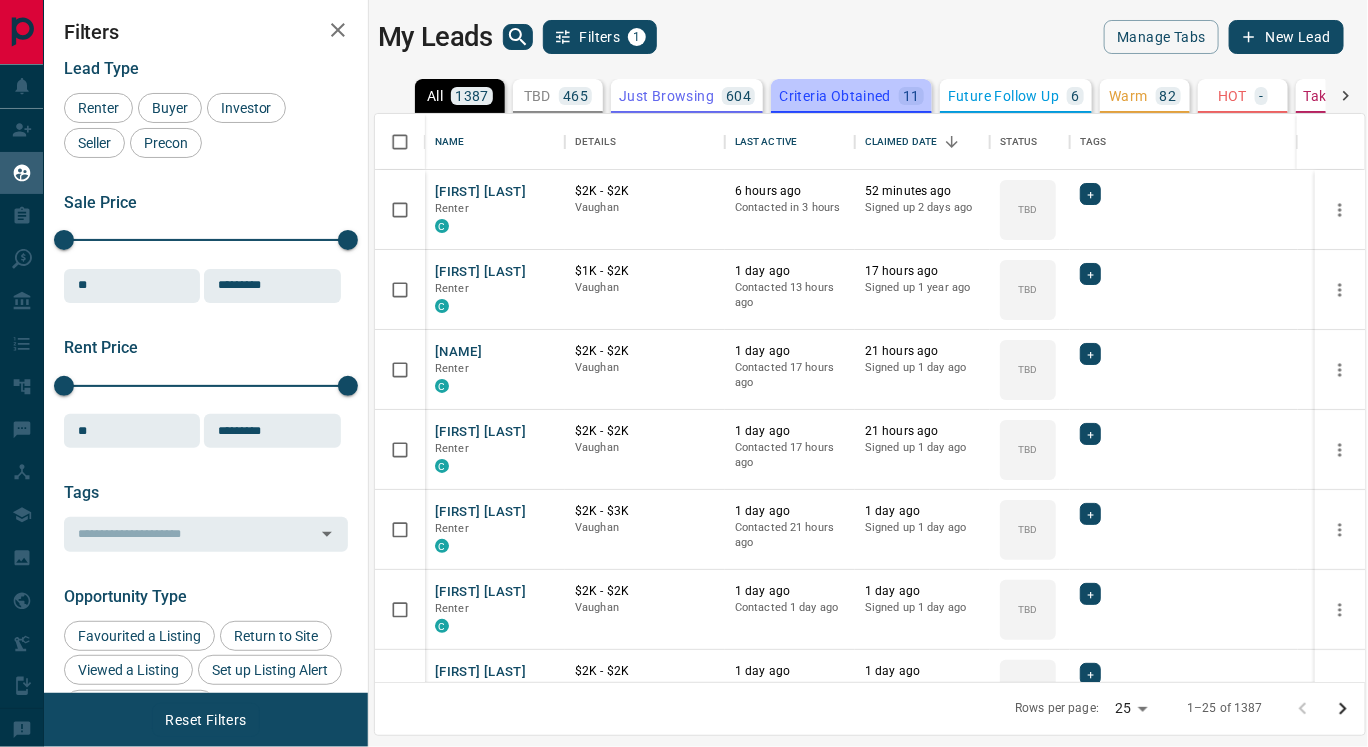 click on "Criteria Obtained 11" at bounding box center [851, 96] 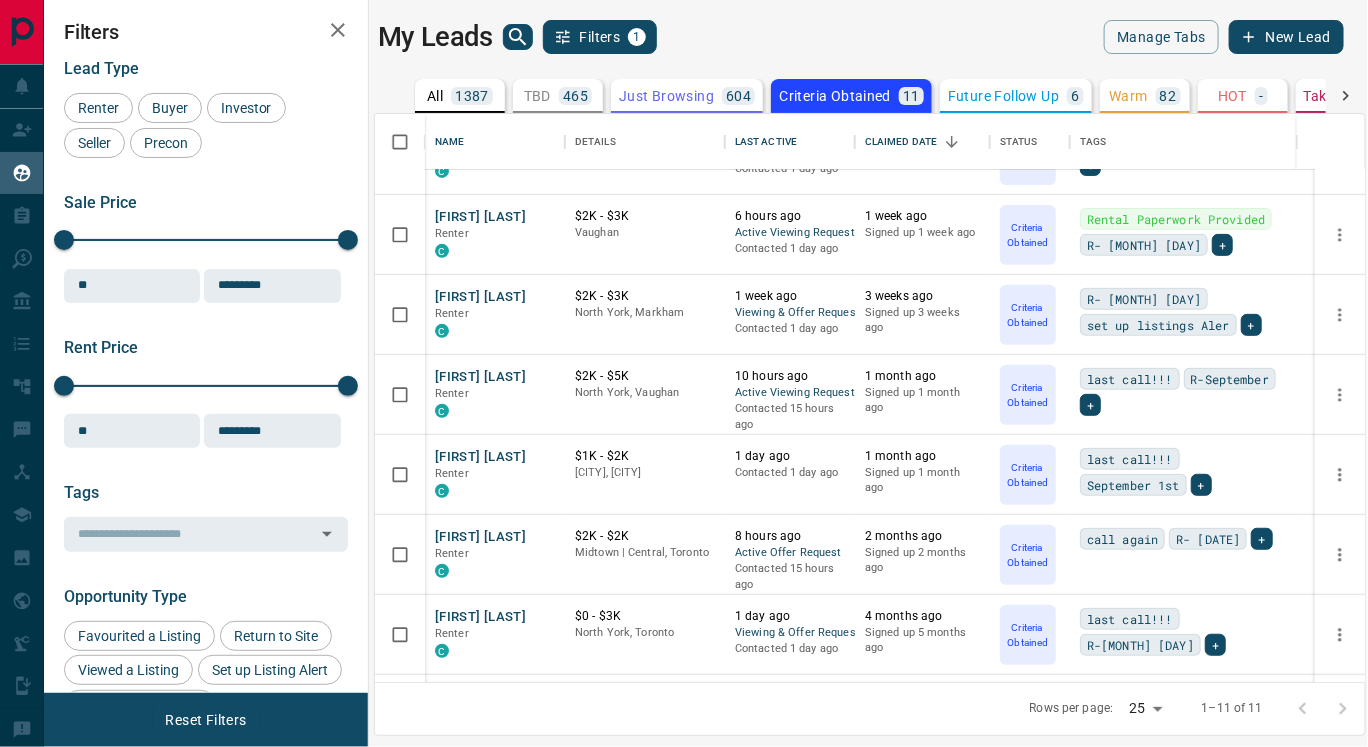scroll, scrollTop: 0, scrollLeft: 0, axis: both 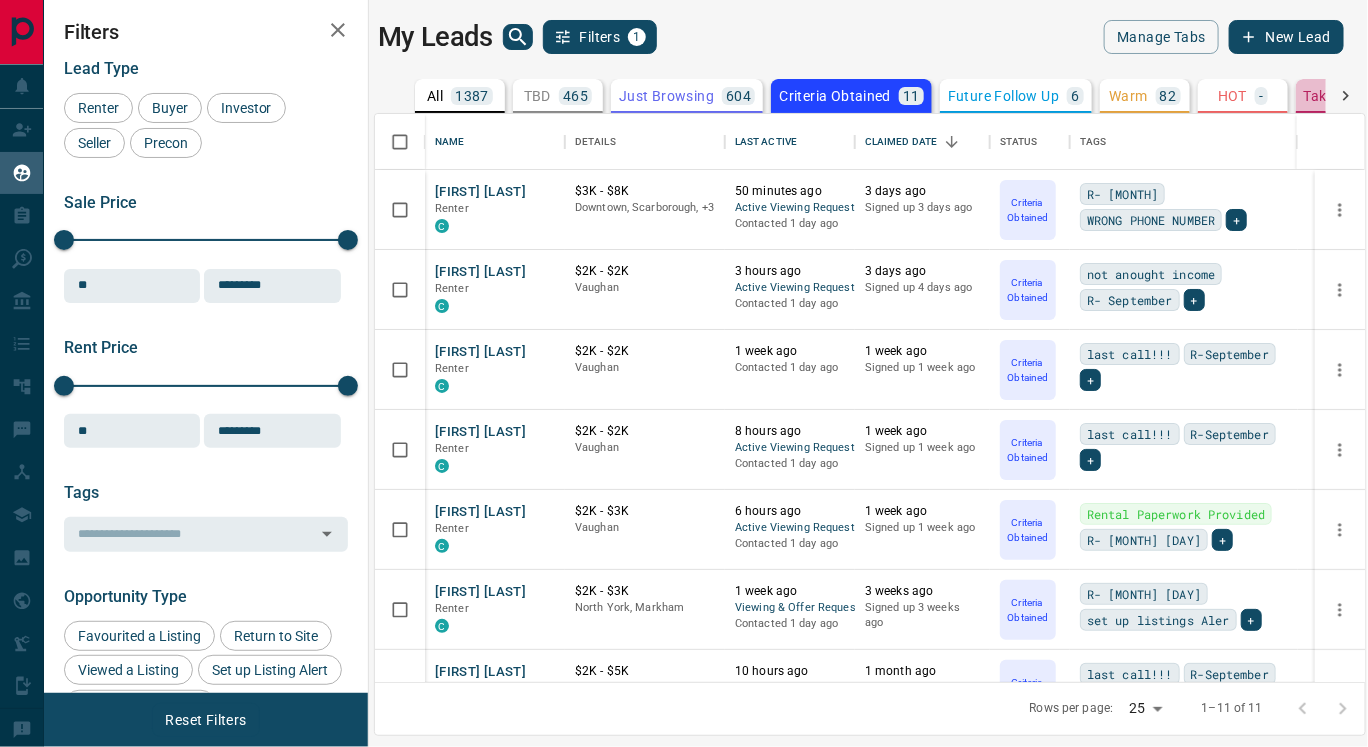 click on "Taken on Showings" at bounding box center [1367, 96] 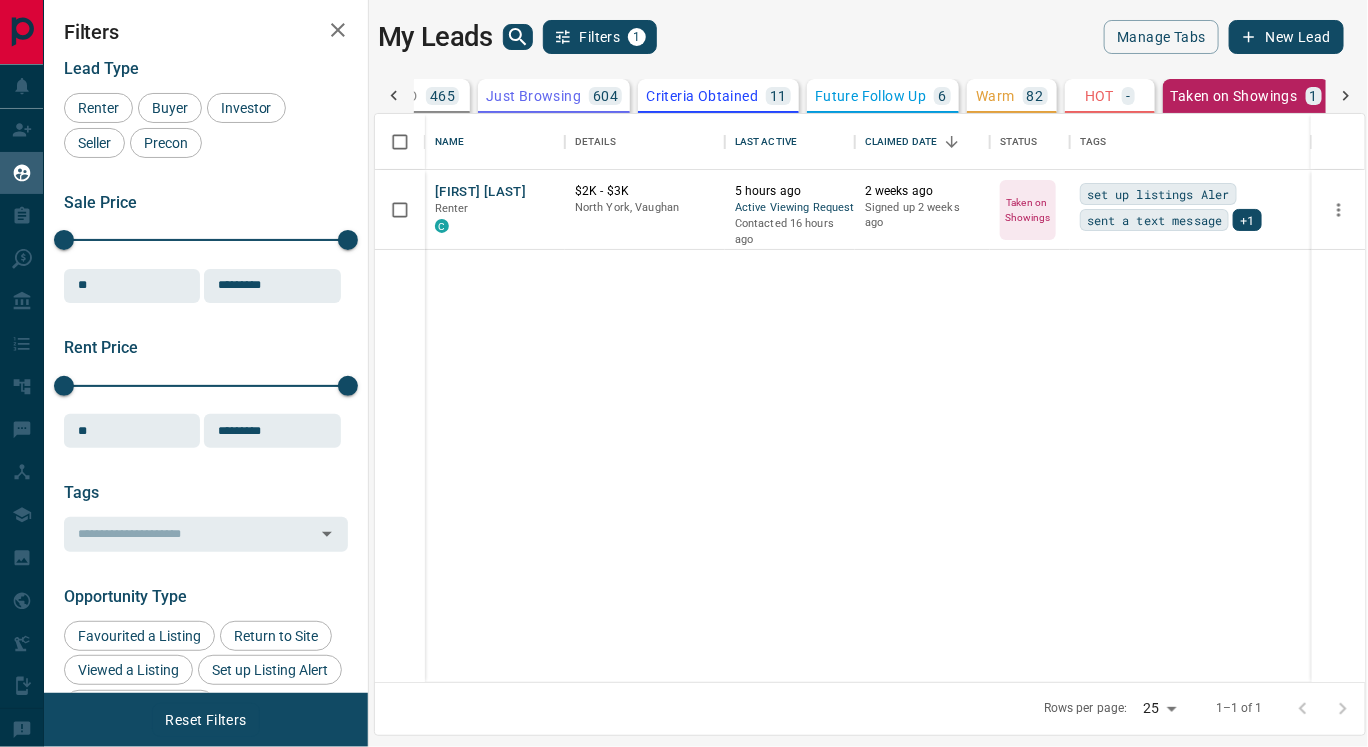 scroll, scrollTop: 0, scrollLeft: 134, axis: horizontal 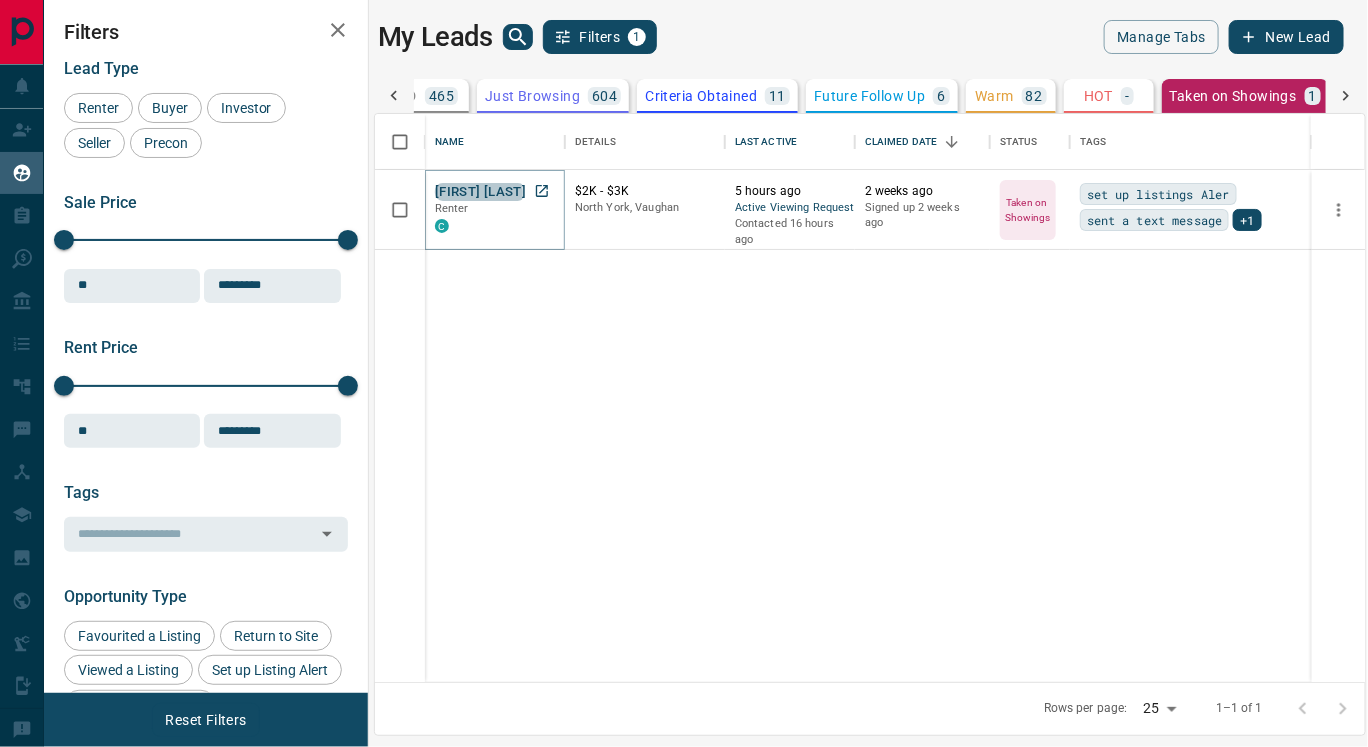 click on "[FIRST] [LAST]" at bounding box center (480, 192) 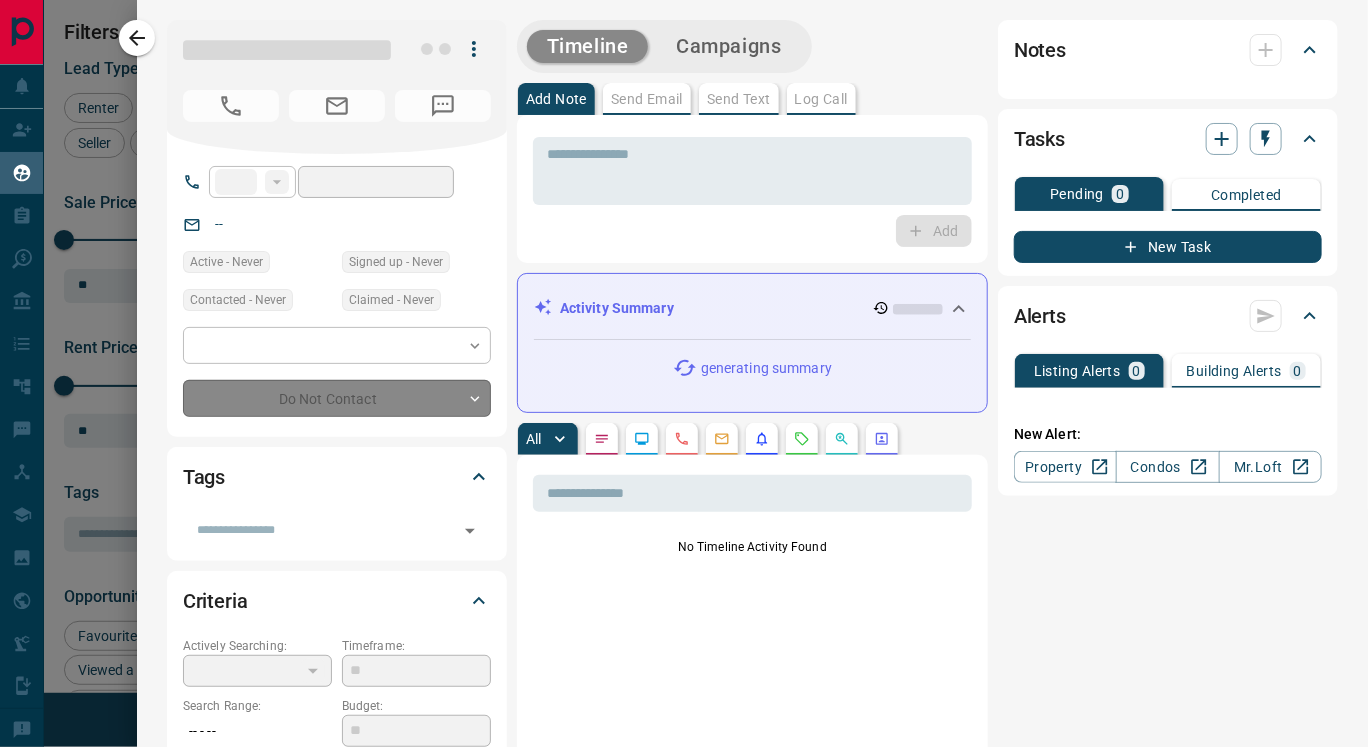 type on "**" 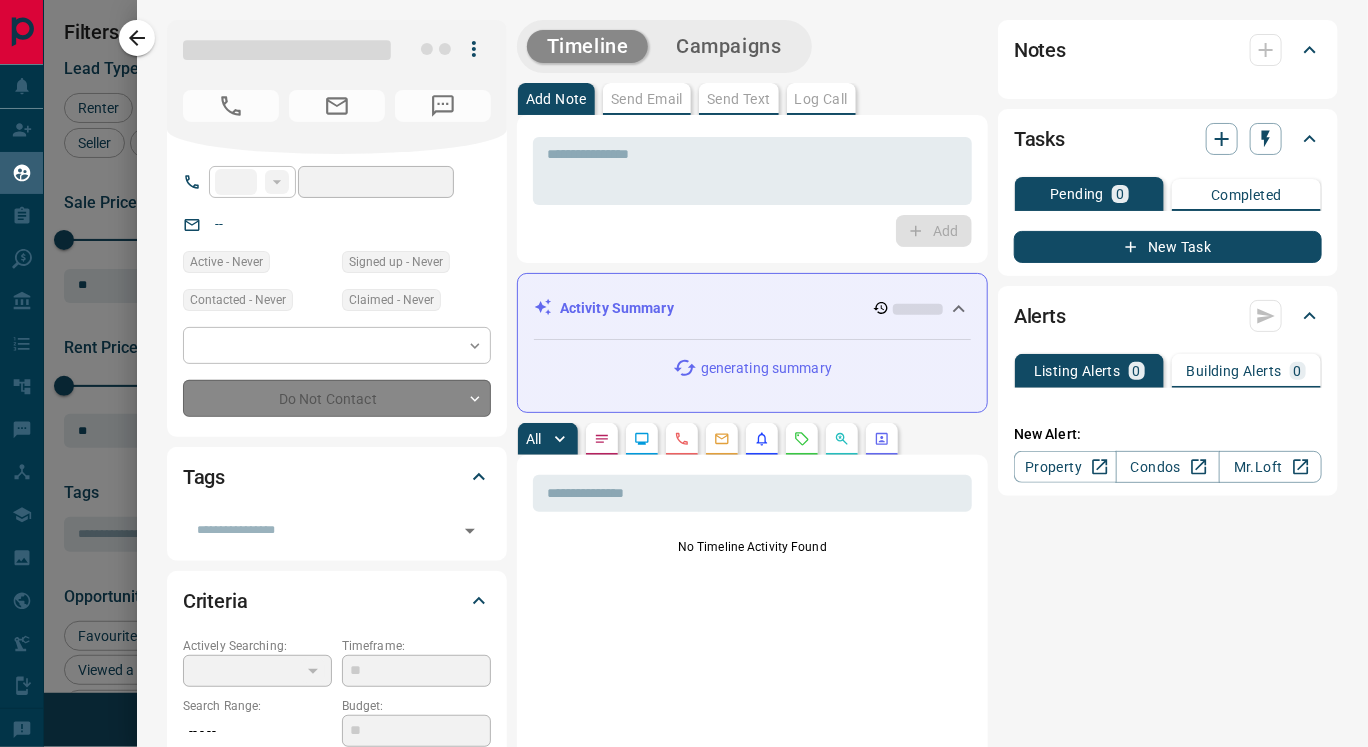type on "**********" 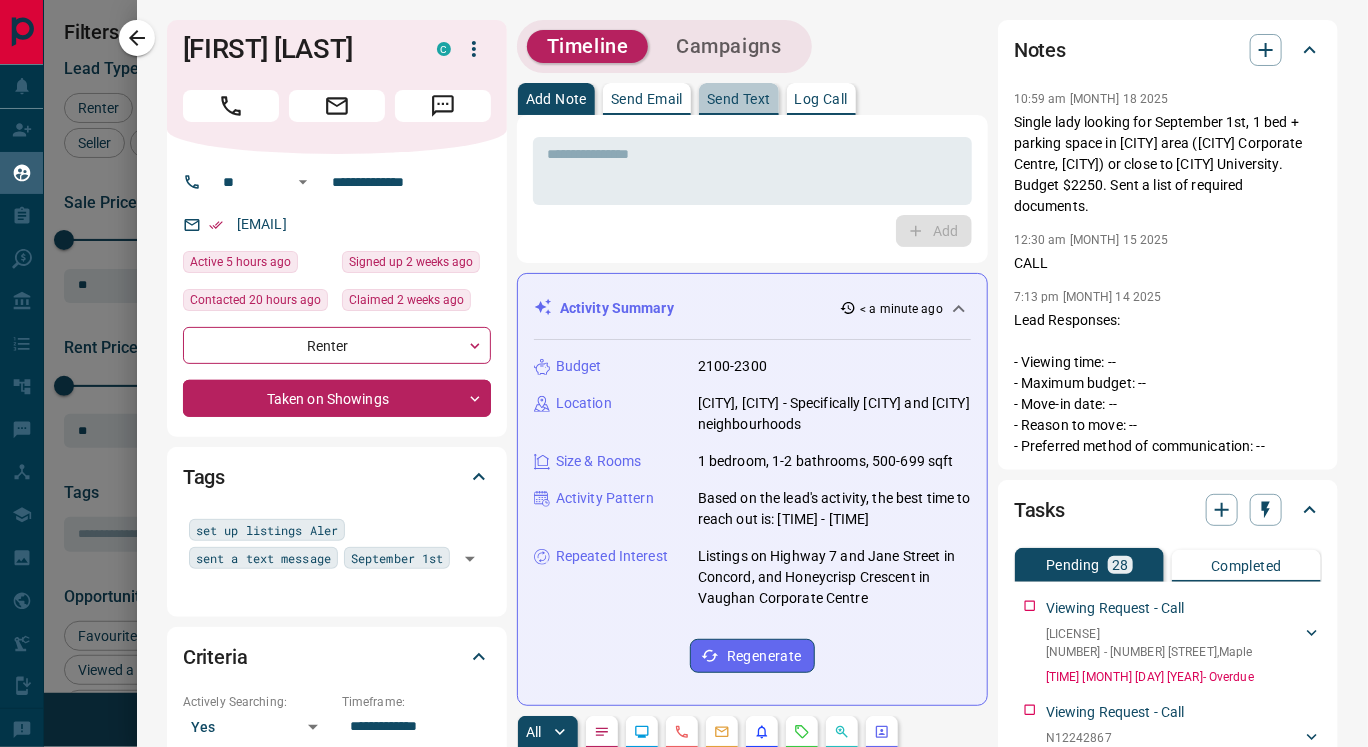 click on "Send Text" at bounding box center (739, 99) 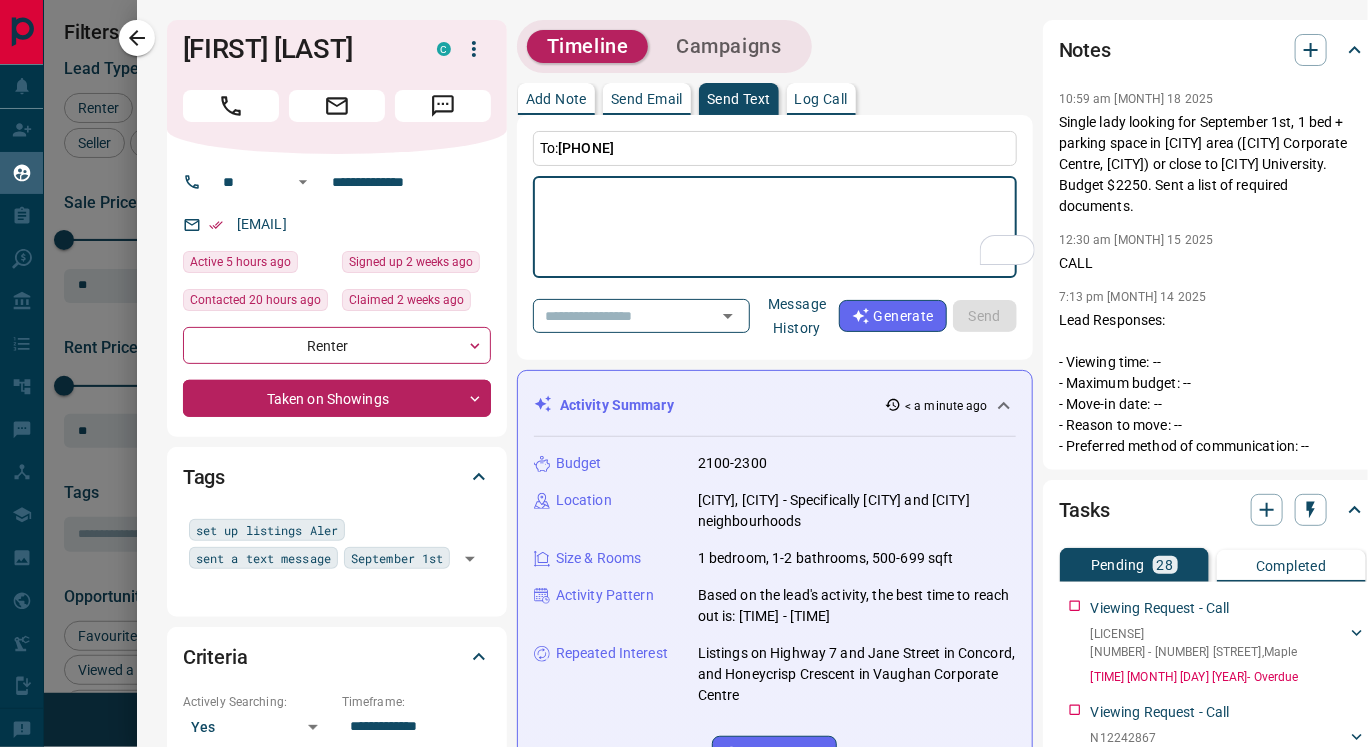 click on "Message History" at bounding box center [797, 316] 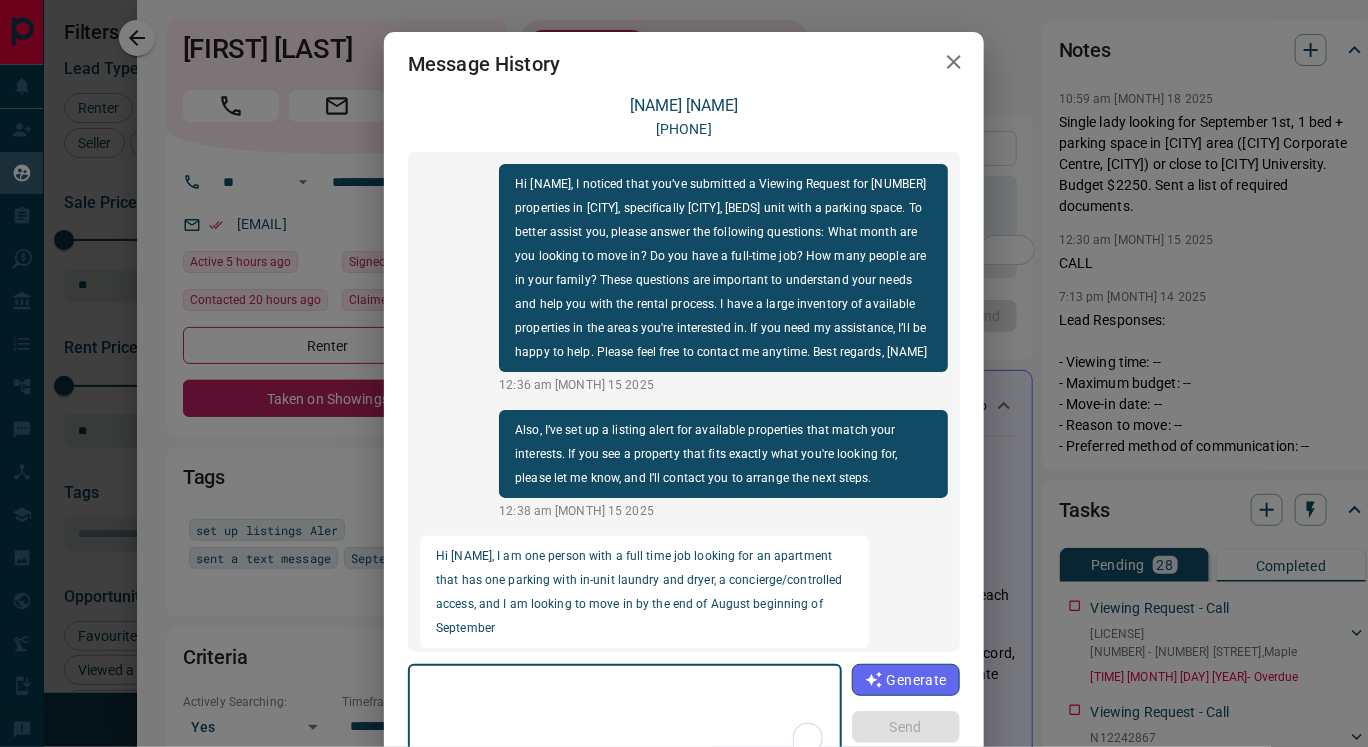 scroll, scrollTop: 3166, scrollLeft: 0, axis: vertical 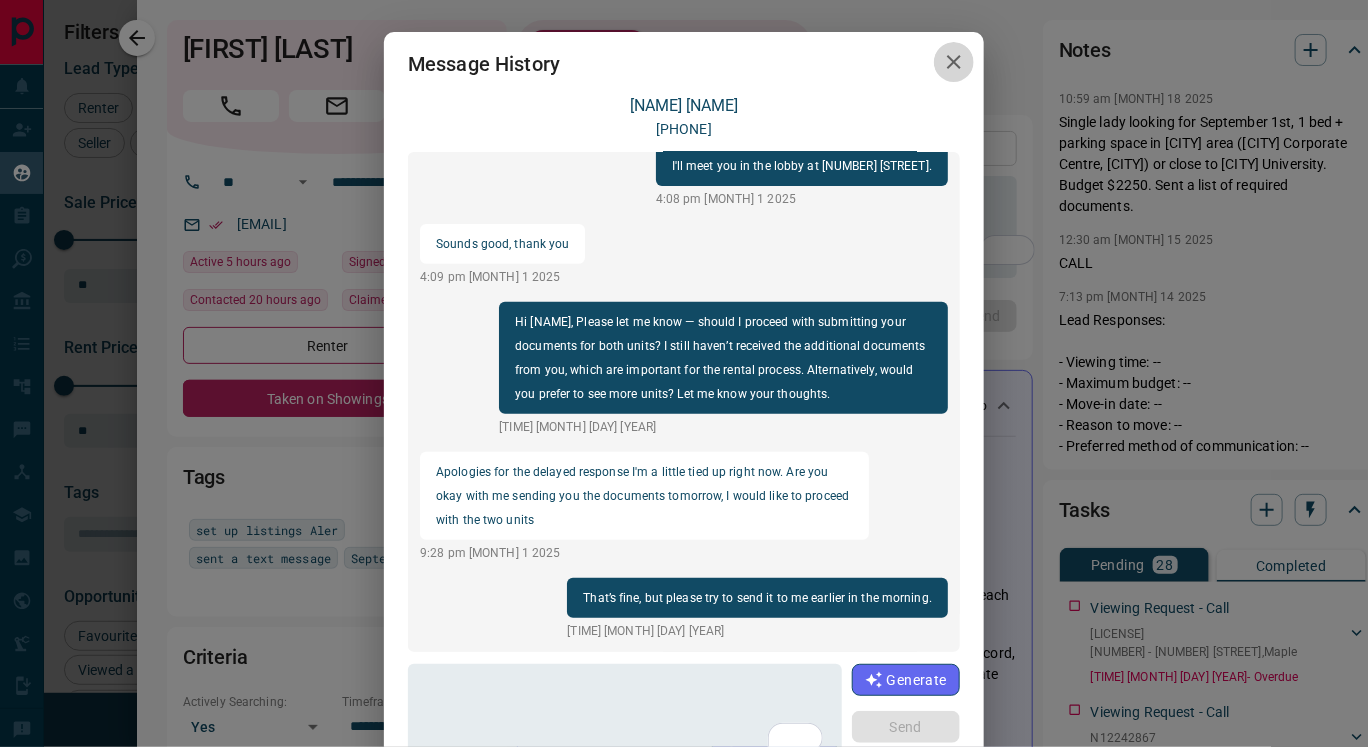 click 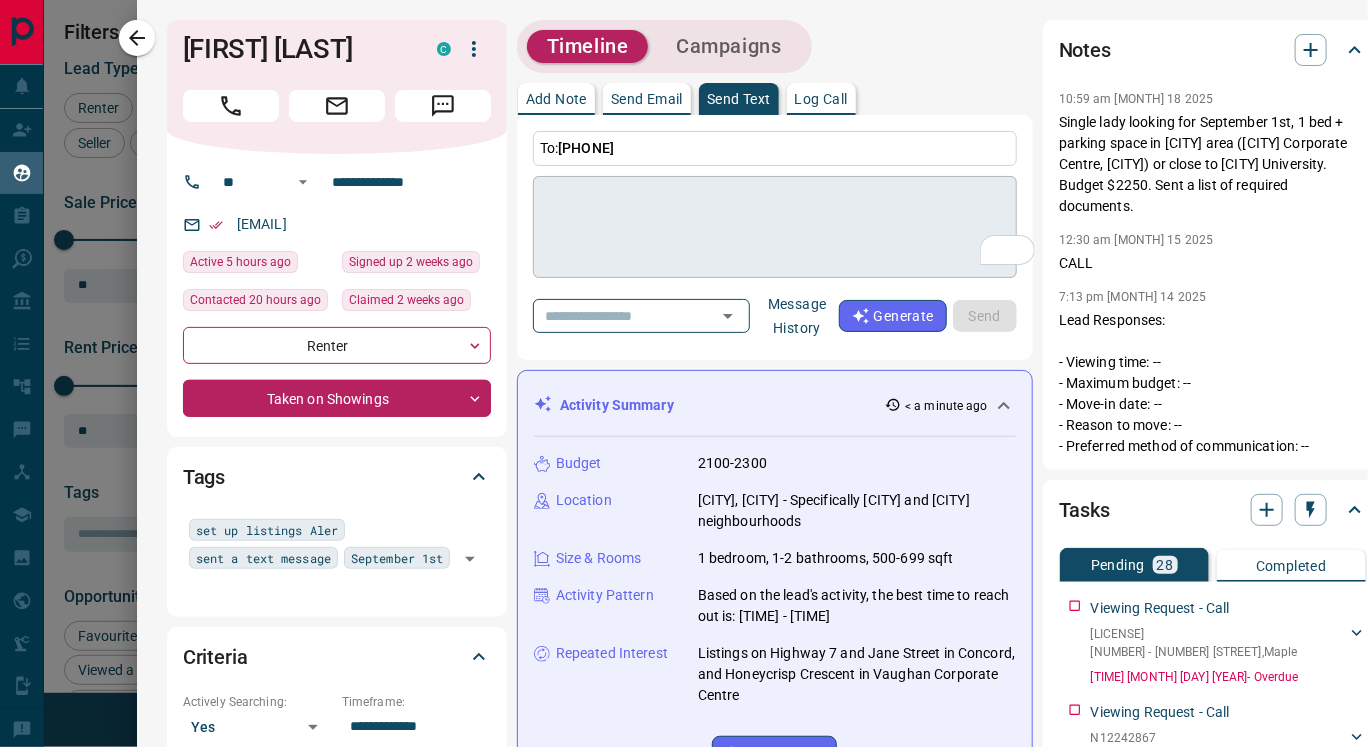 click at bounding box center [775, 227] 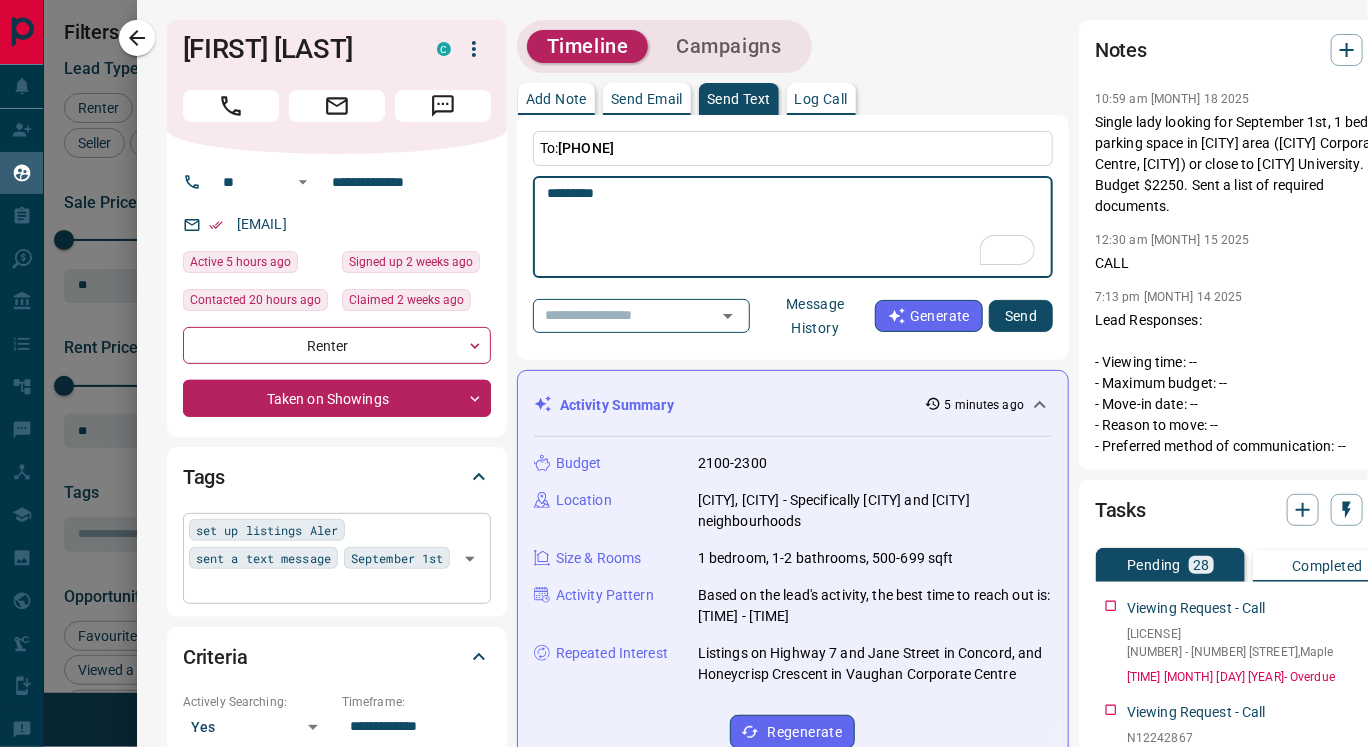 scroll, scrollTop: 0, scrollLeft: 134, axis: horizontal 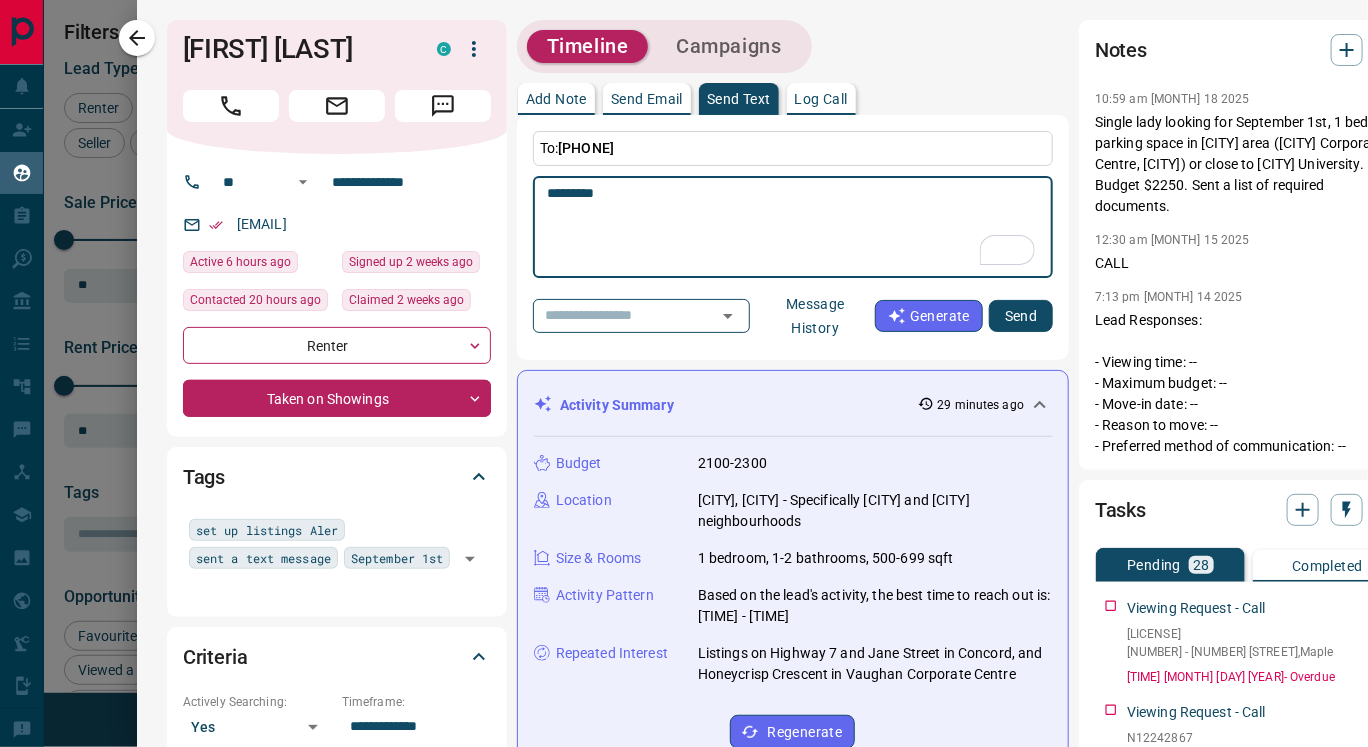 paste on "**********" 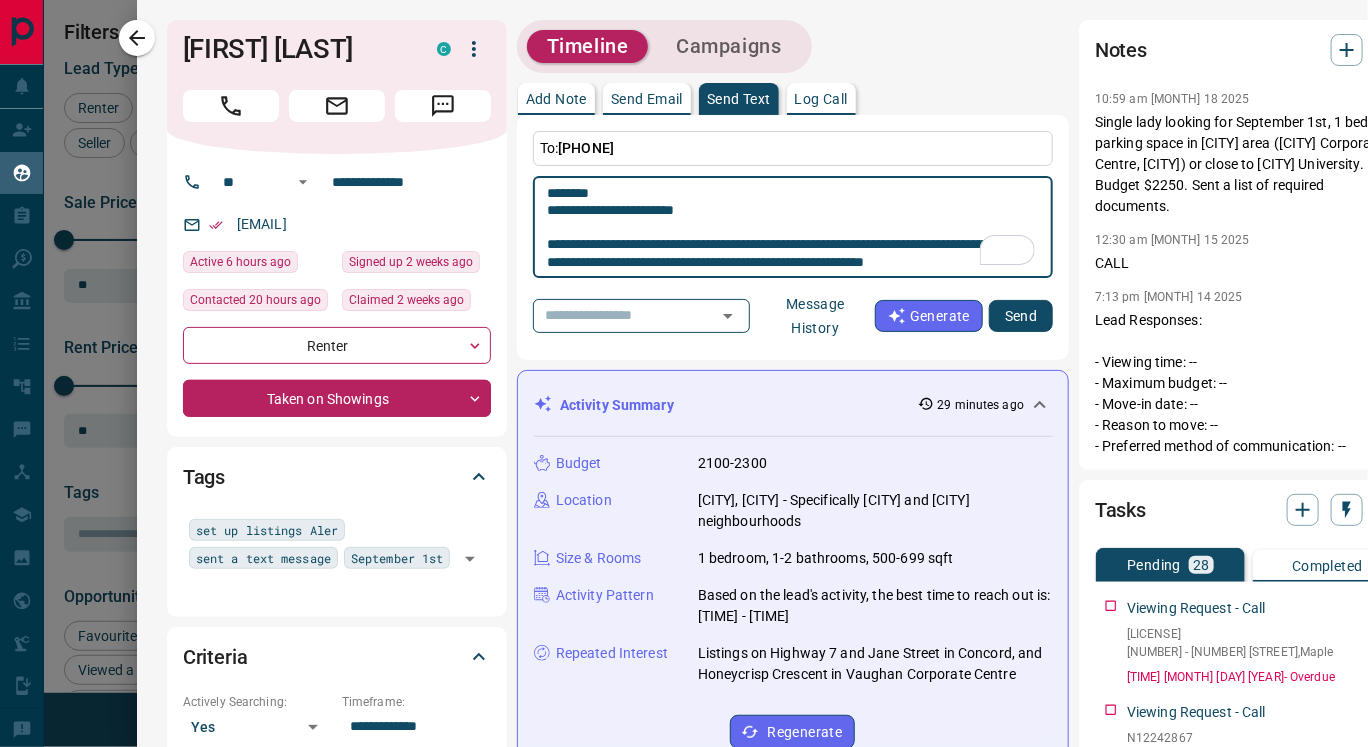 scroll, scrollTop: 87, scrollLeft: 0, axis: vertical 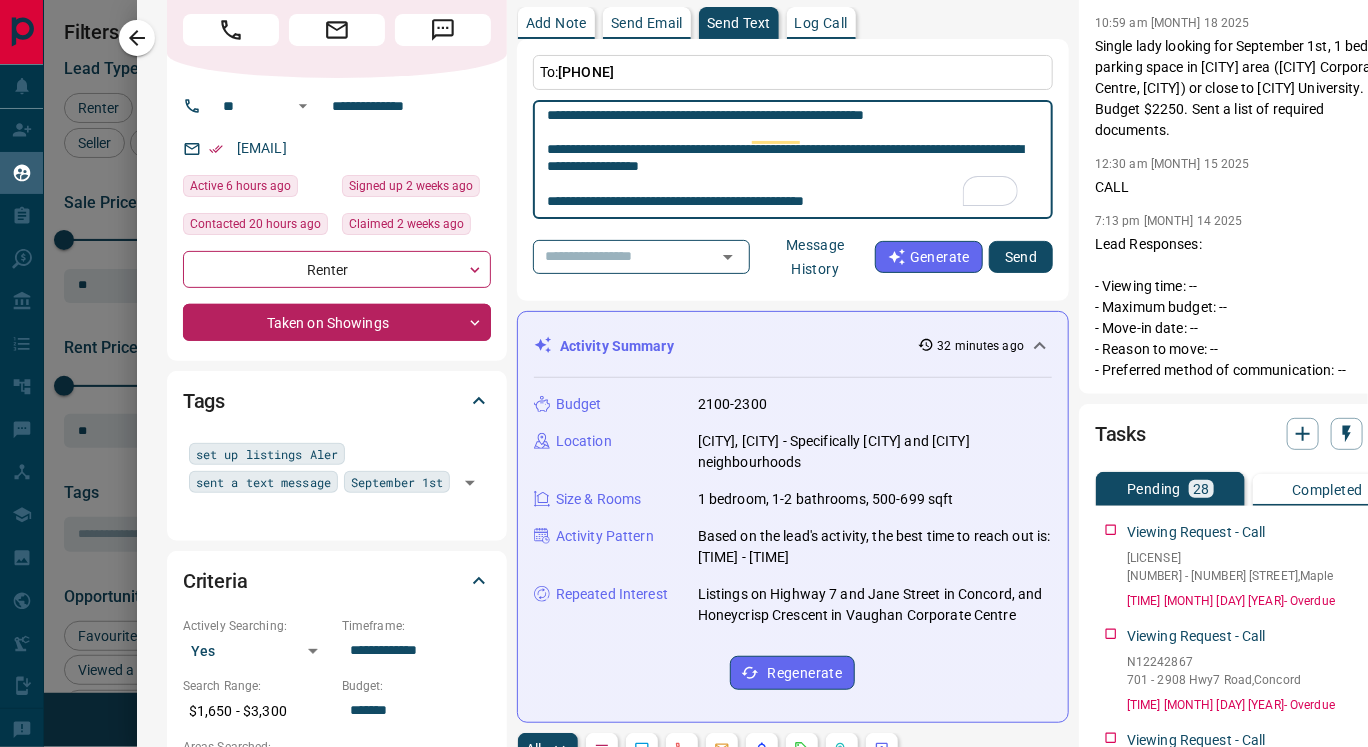 paste on "**********" 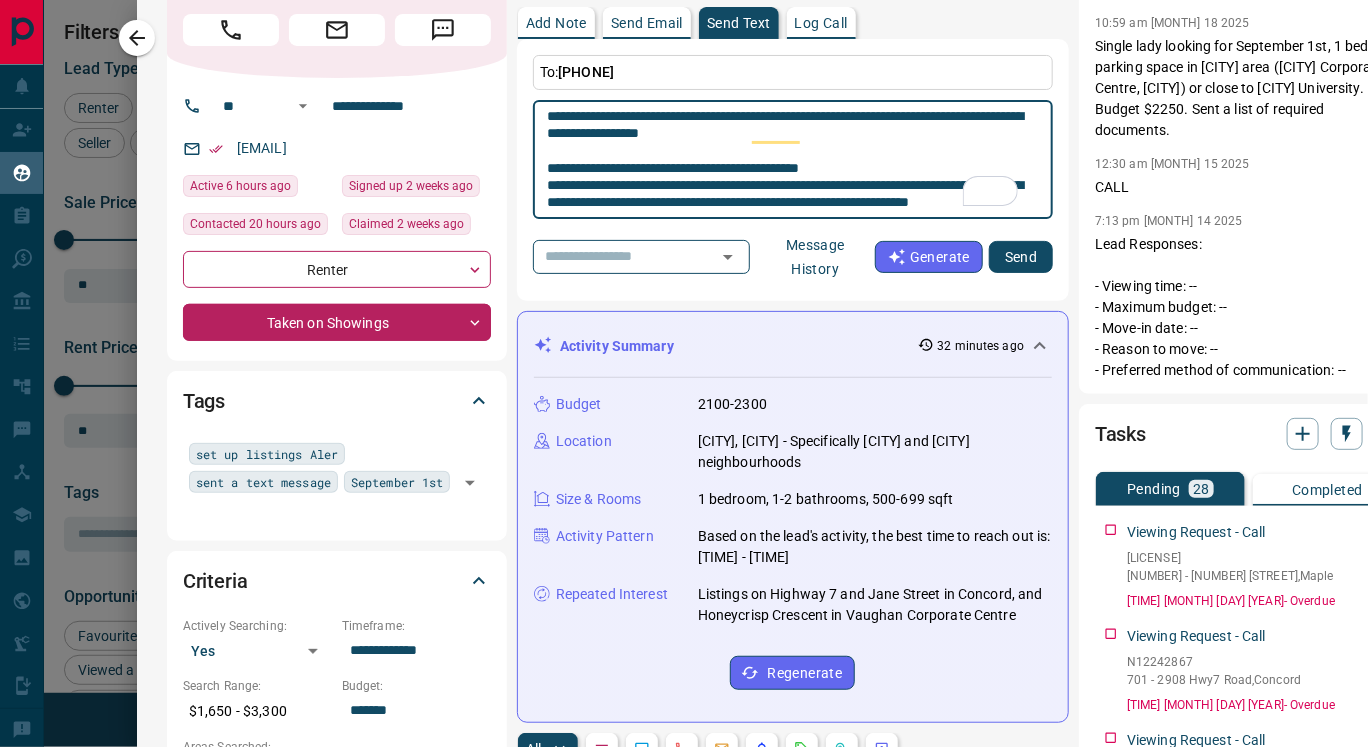 scroll, scrollTop: 328, scrollLeft: 0, axis: vertical 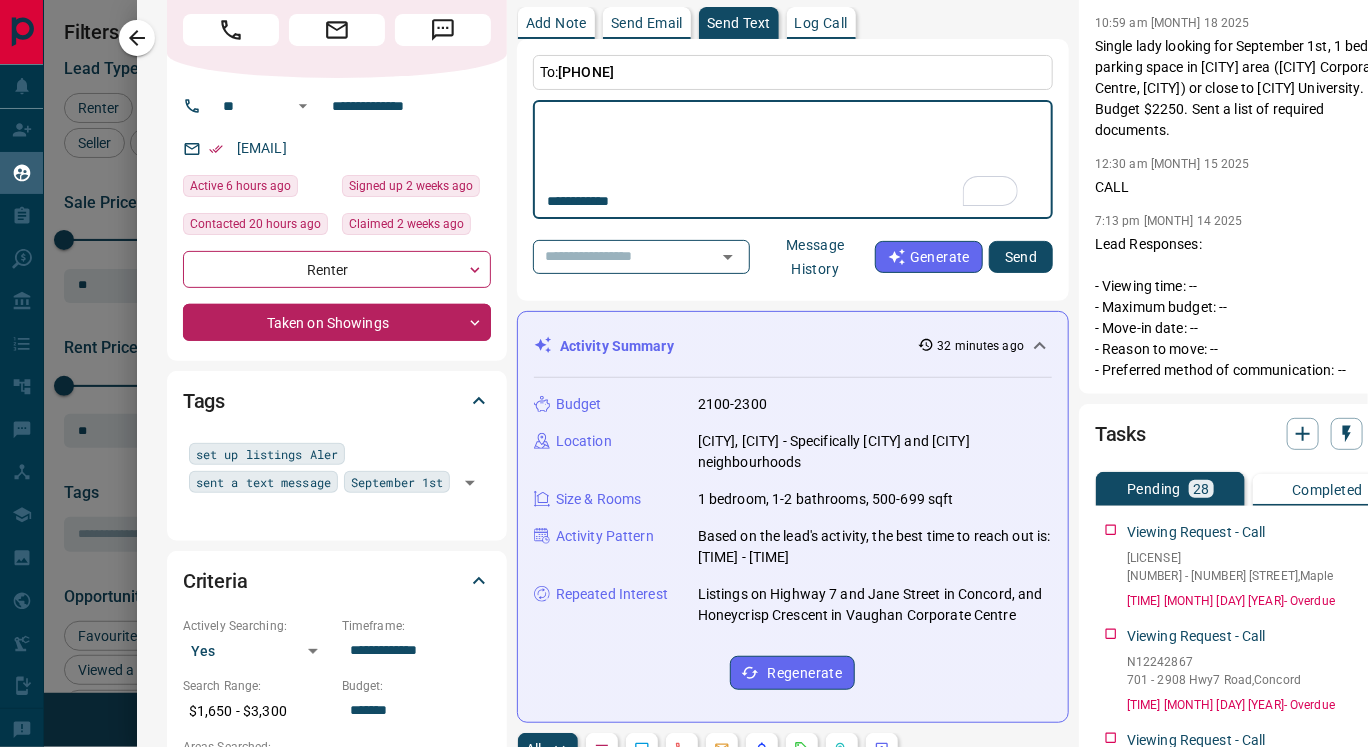 click on "**********" at bounding box center (793, 160) 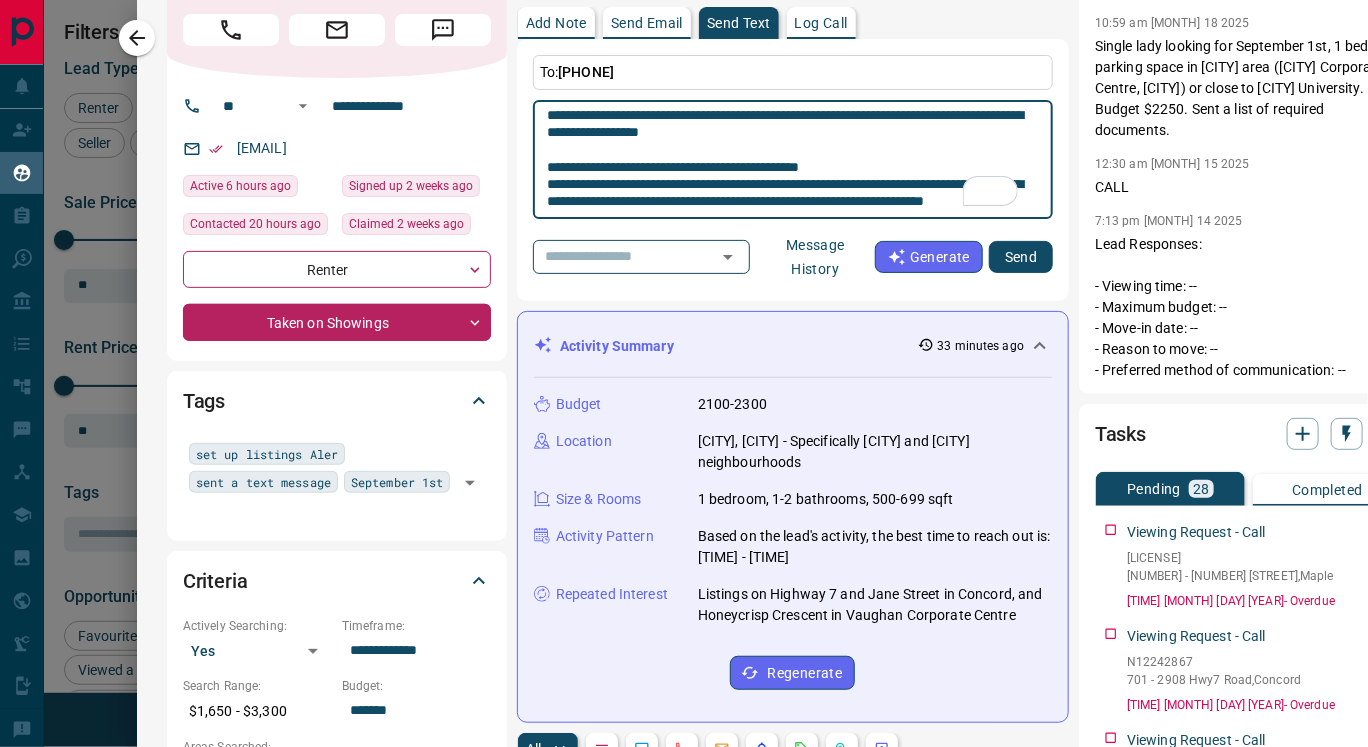 click on "**********" at bounding box center [793, 160] 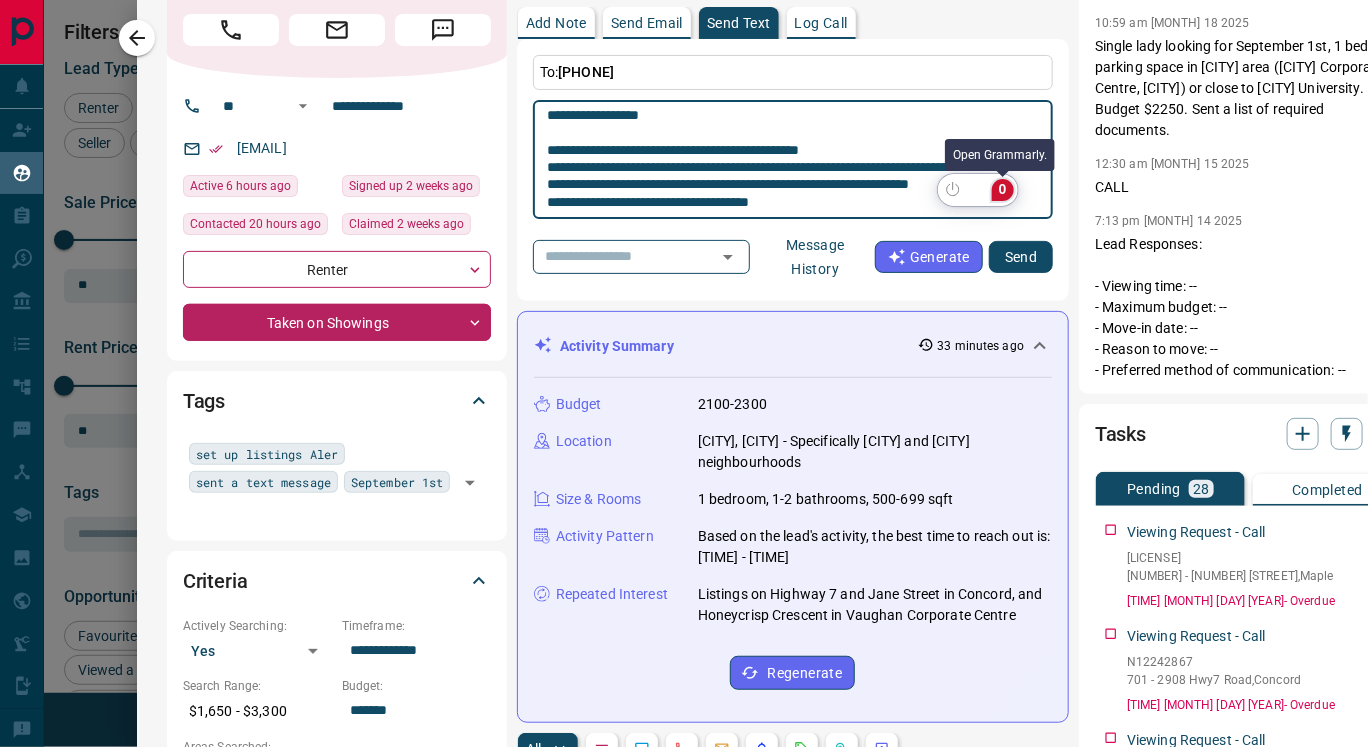 type on "**********" 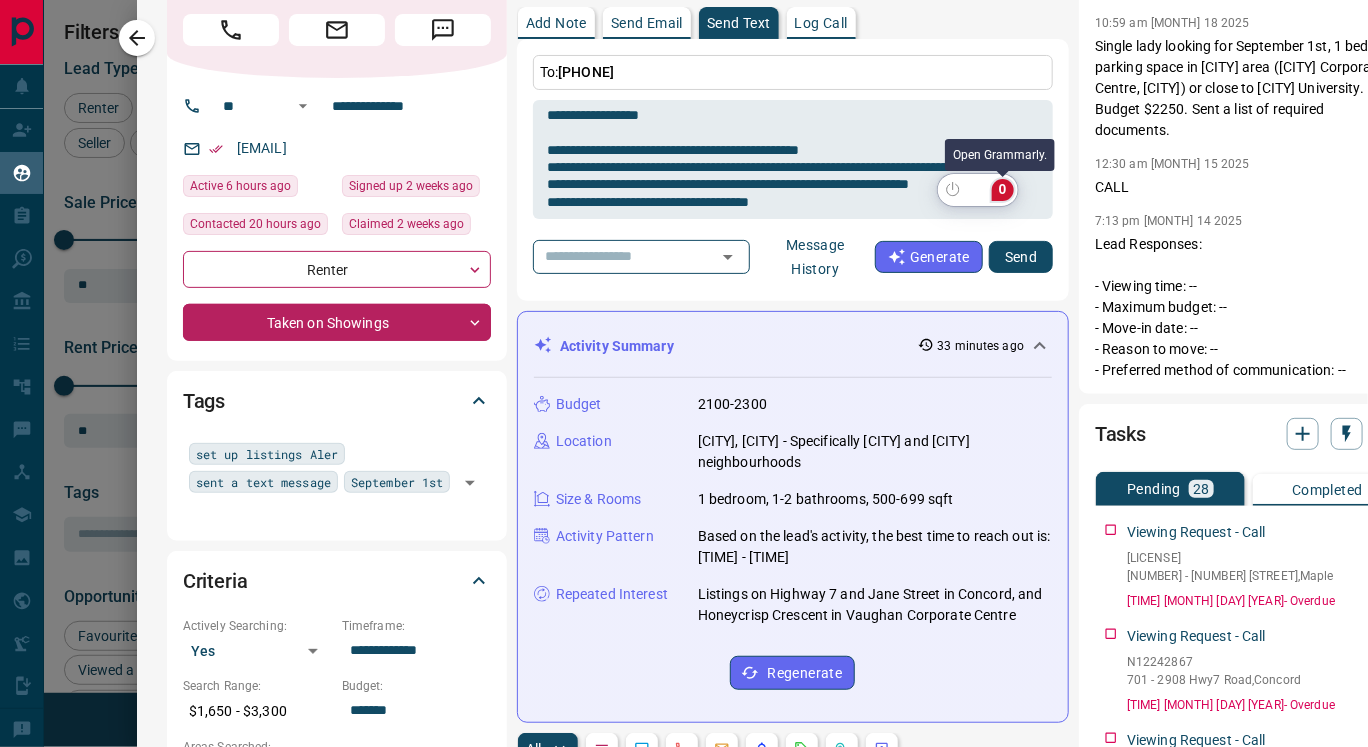 click on "0" 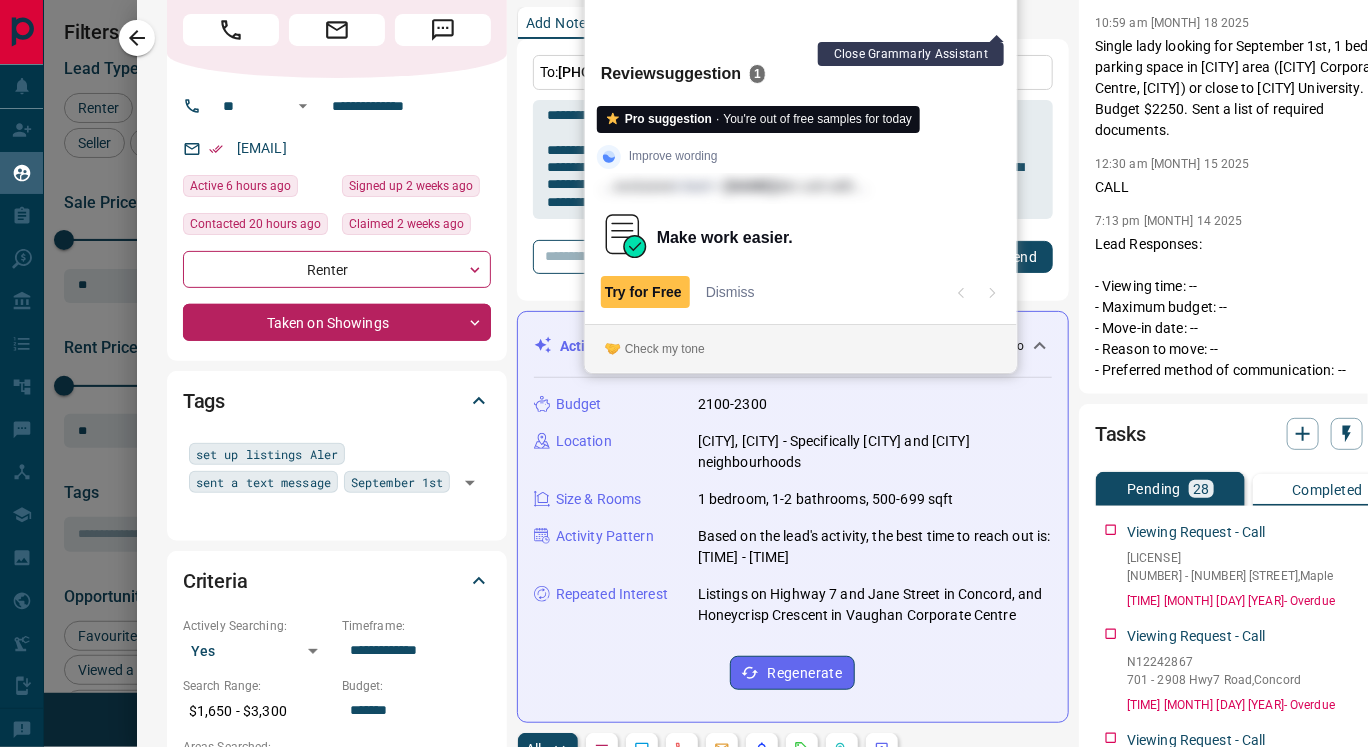 click 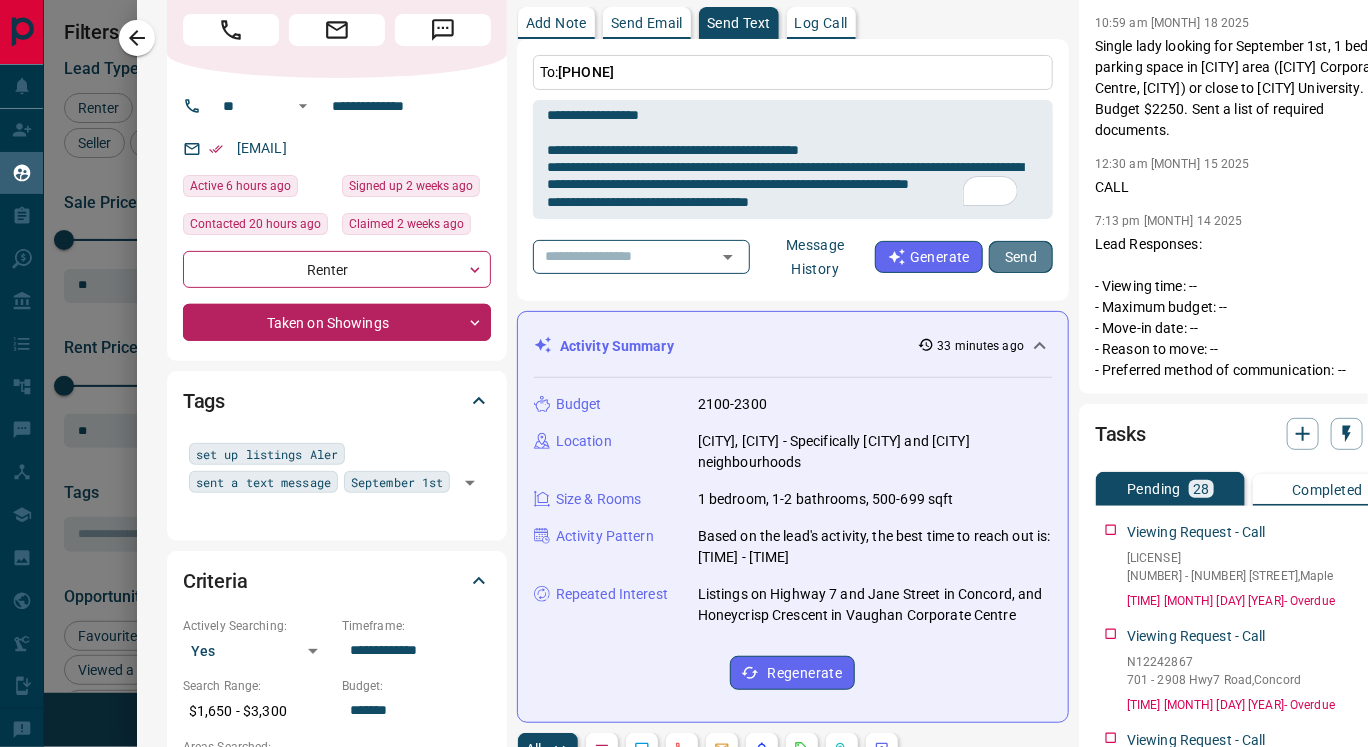 click on "Send" at bounding box center [1021, 257] 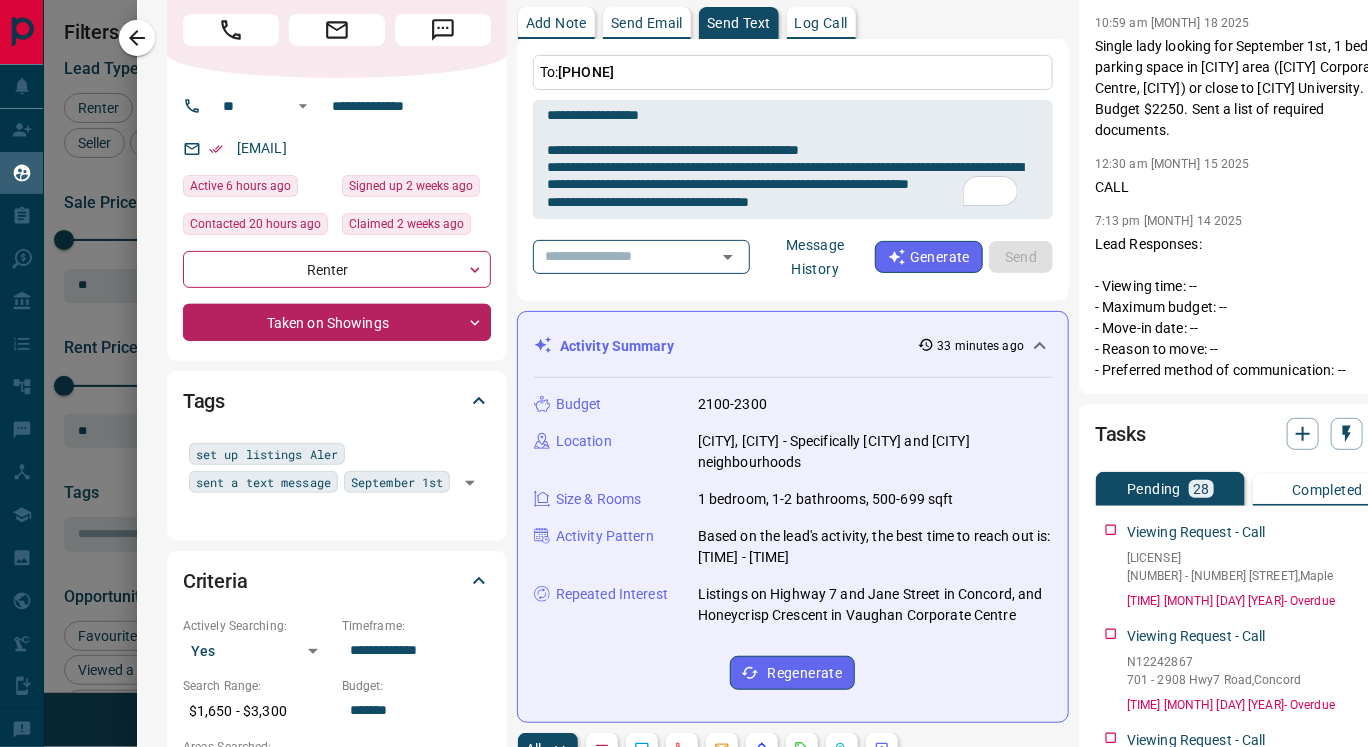 type 